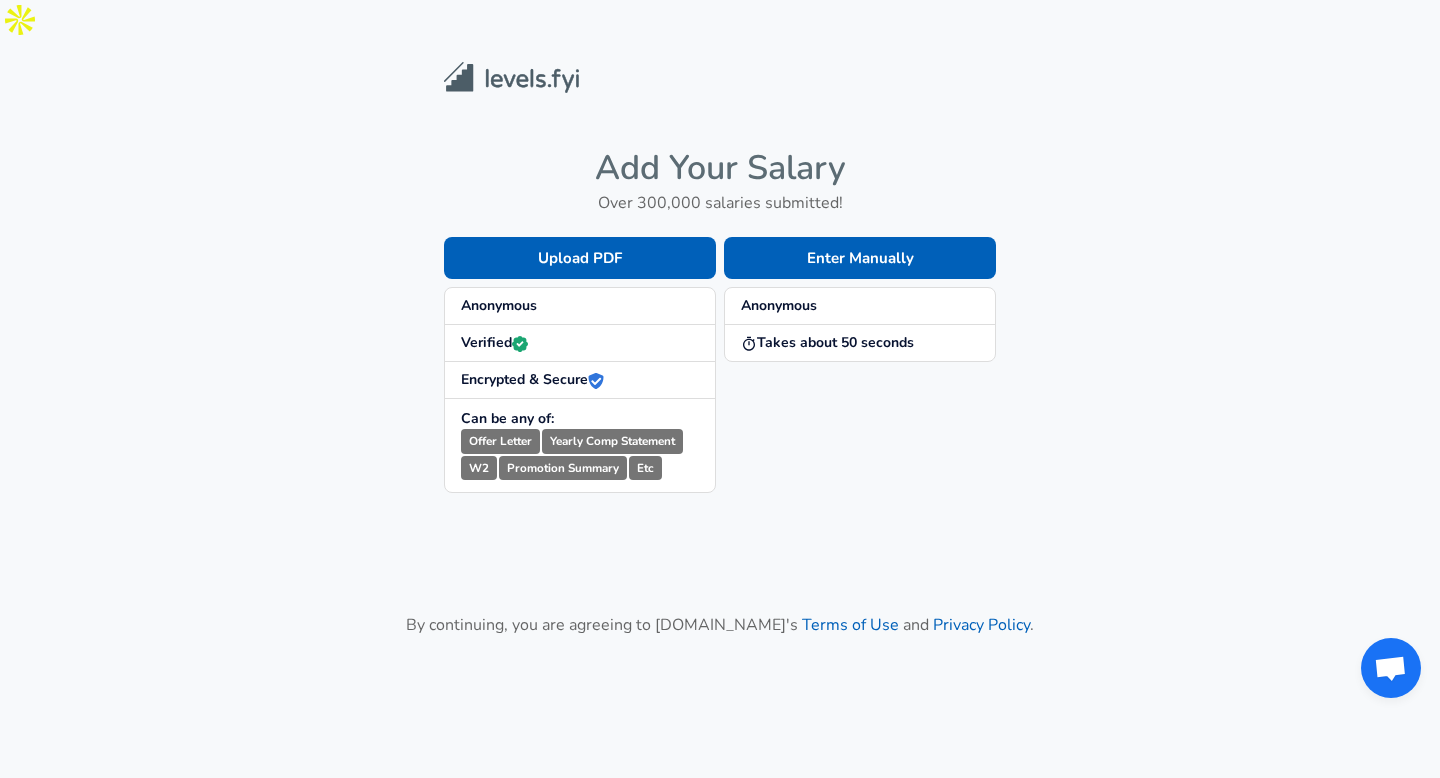 scroll, scrollTop: 0, scrollLeft: 0, axis: both 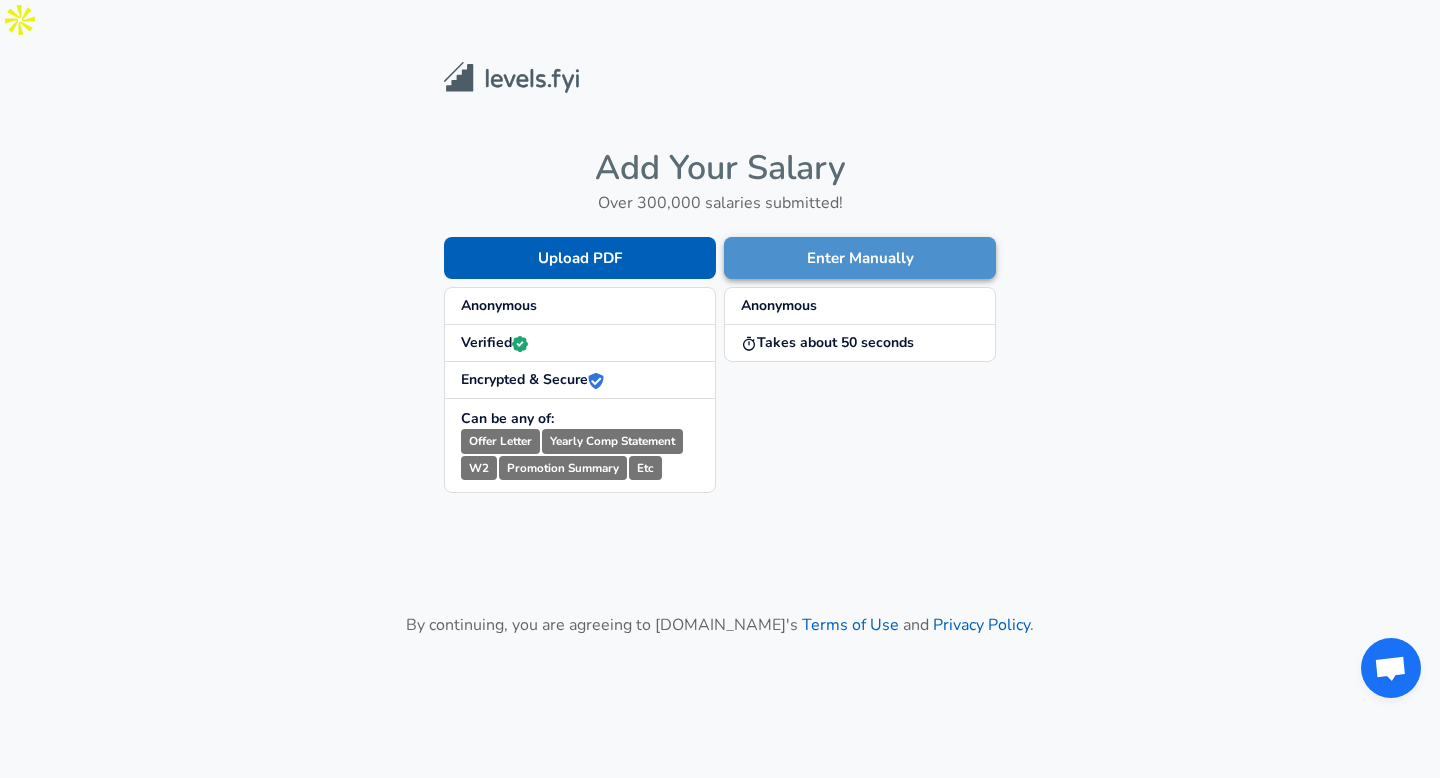 click on "Enter Manually" at bounding box center (860, 258) 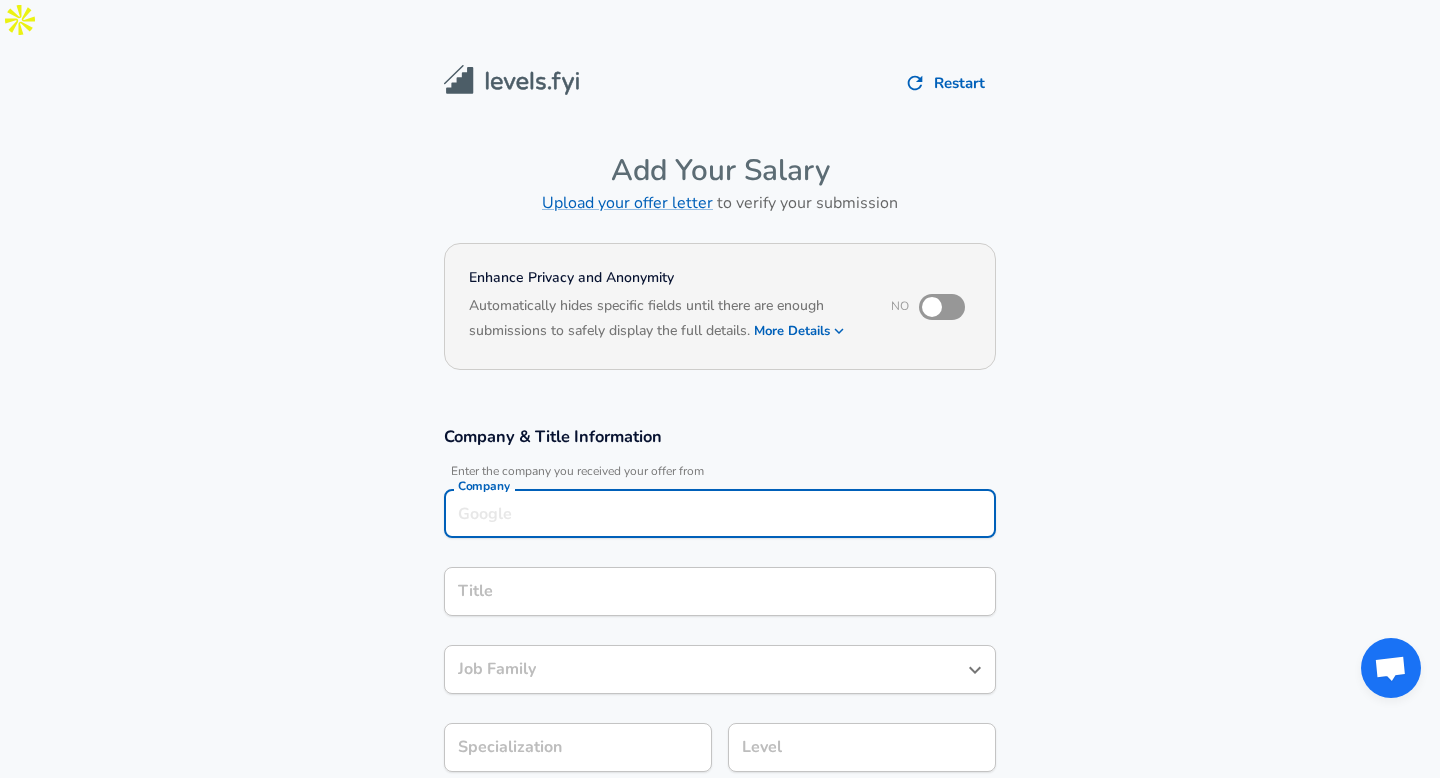 scroll, scrollTop: 20, scrollLeft: 0, axis: vertical 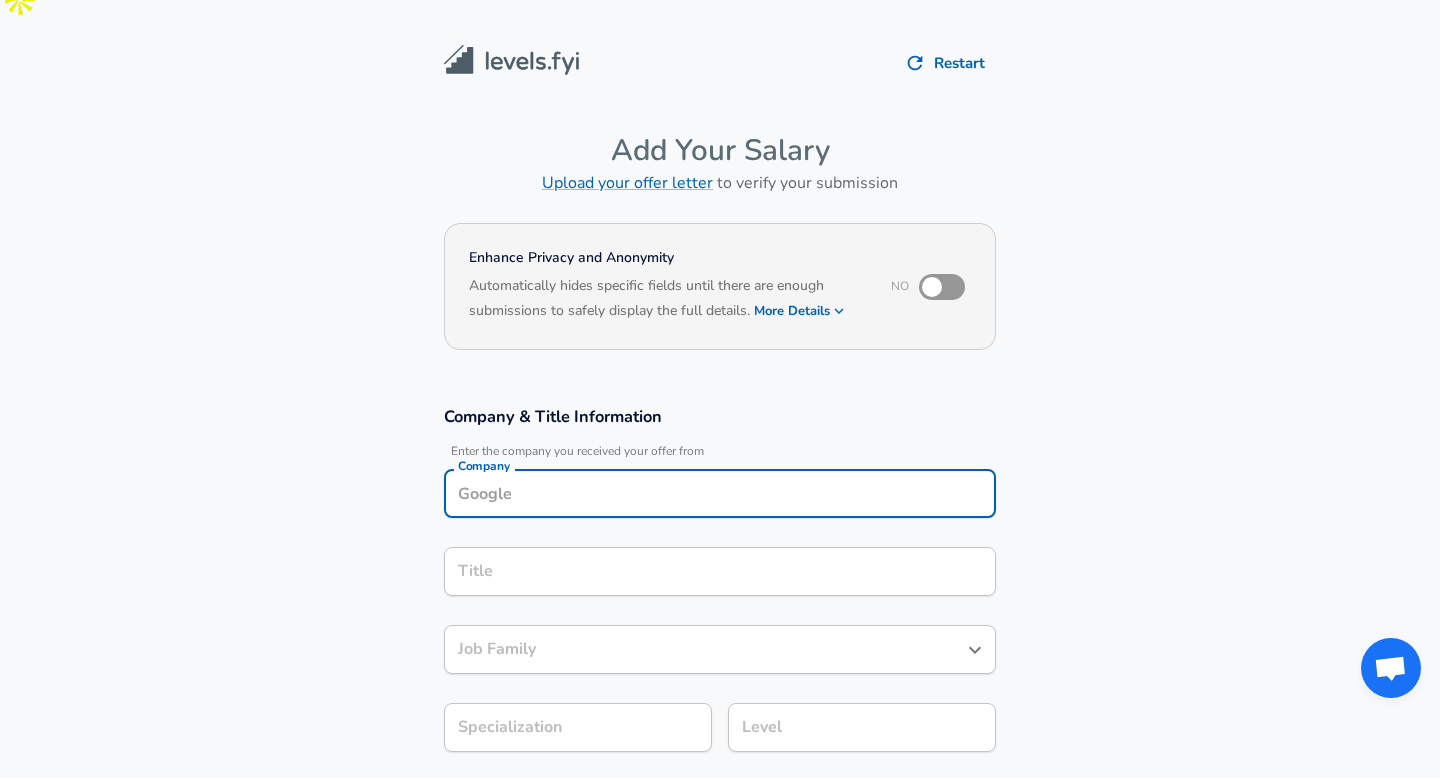 click on "Company" at bounding box center (720, 493) 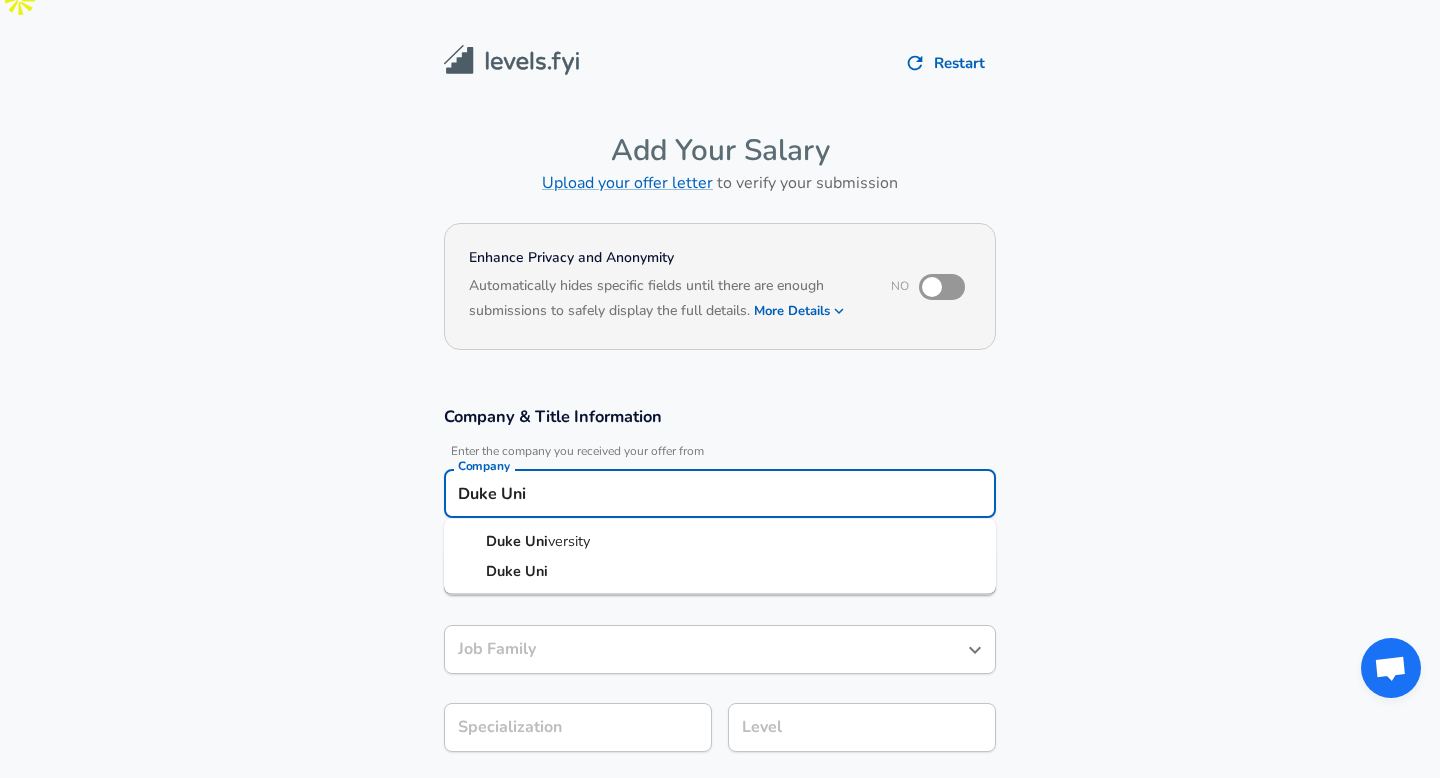 click on "versity" at bounding box center [569, 541] 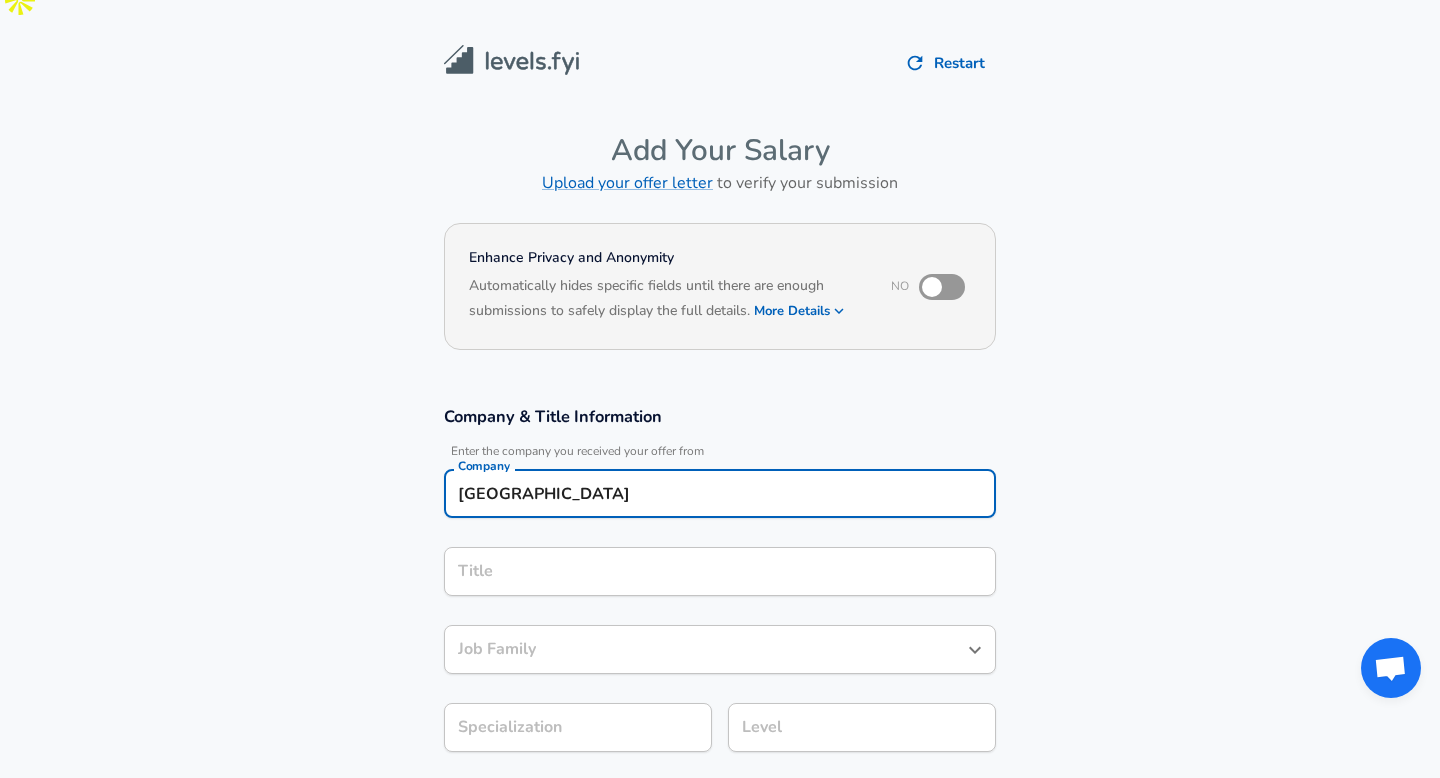 type on "[GEOGRAPHIC_DATA]" 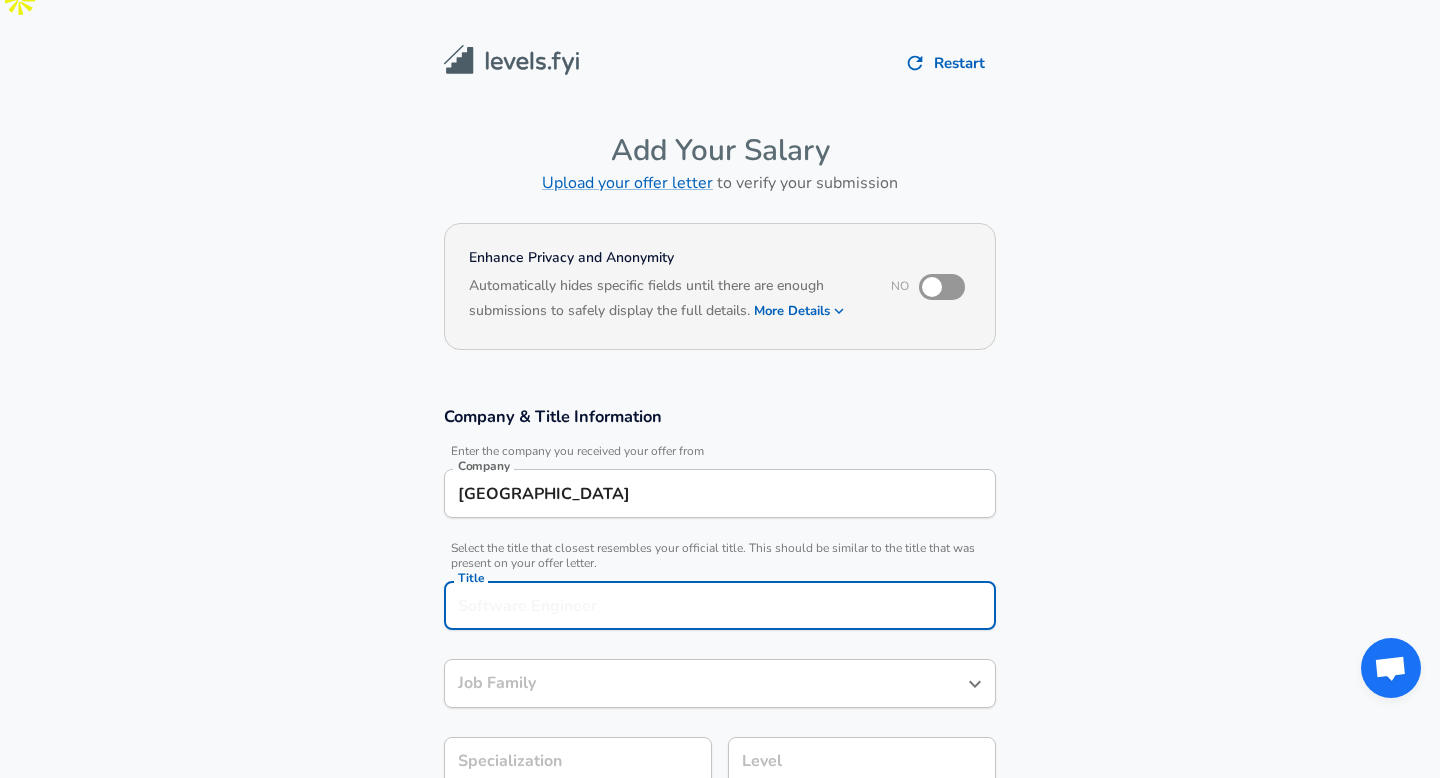 scroll, scrollTop: 60, scrollLeft: 0, axis: vertical 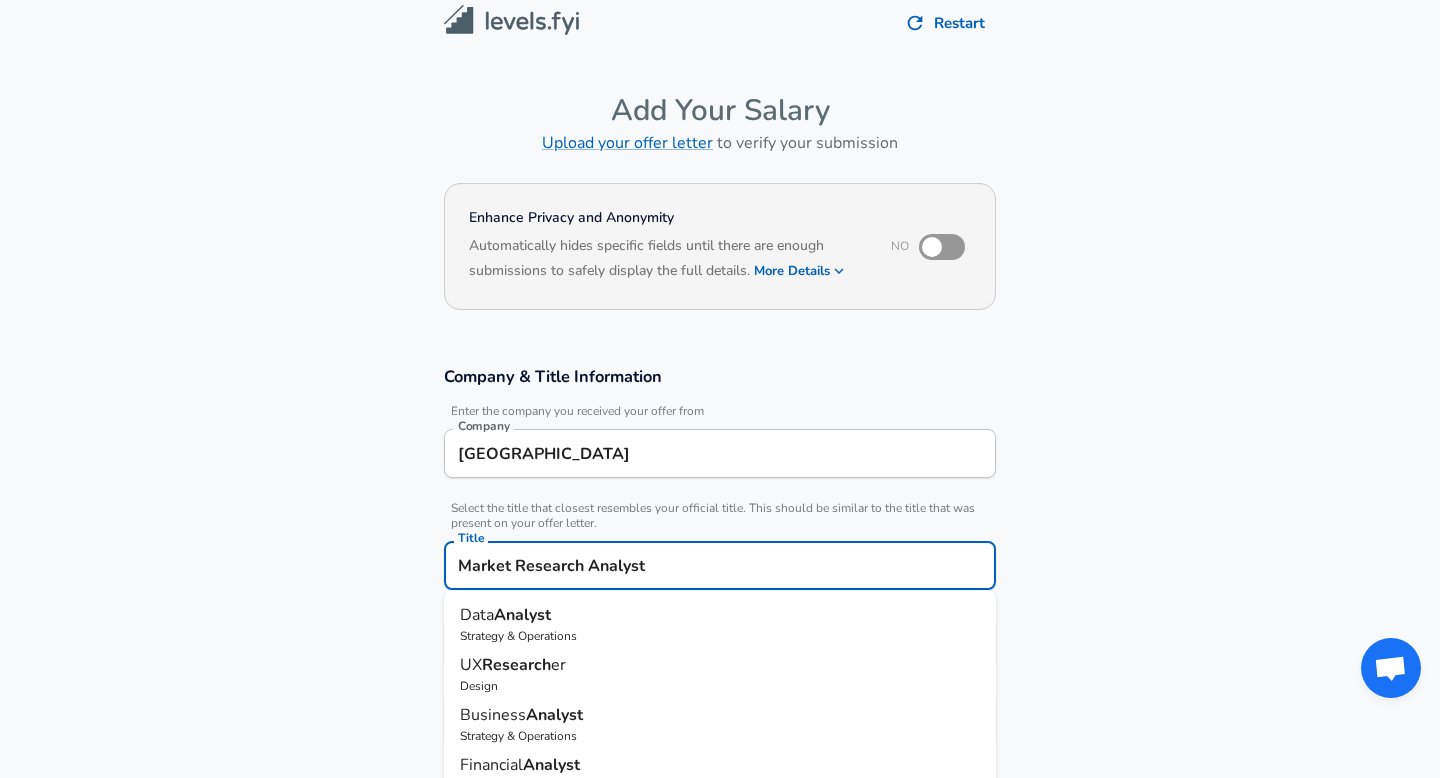 type on "Data Analyst" 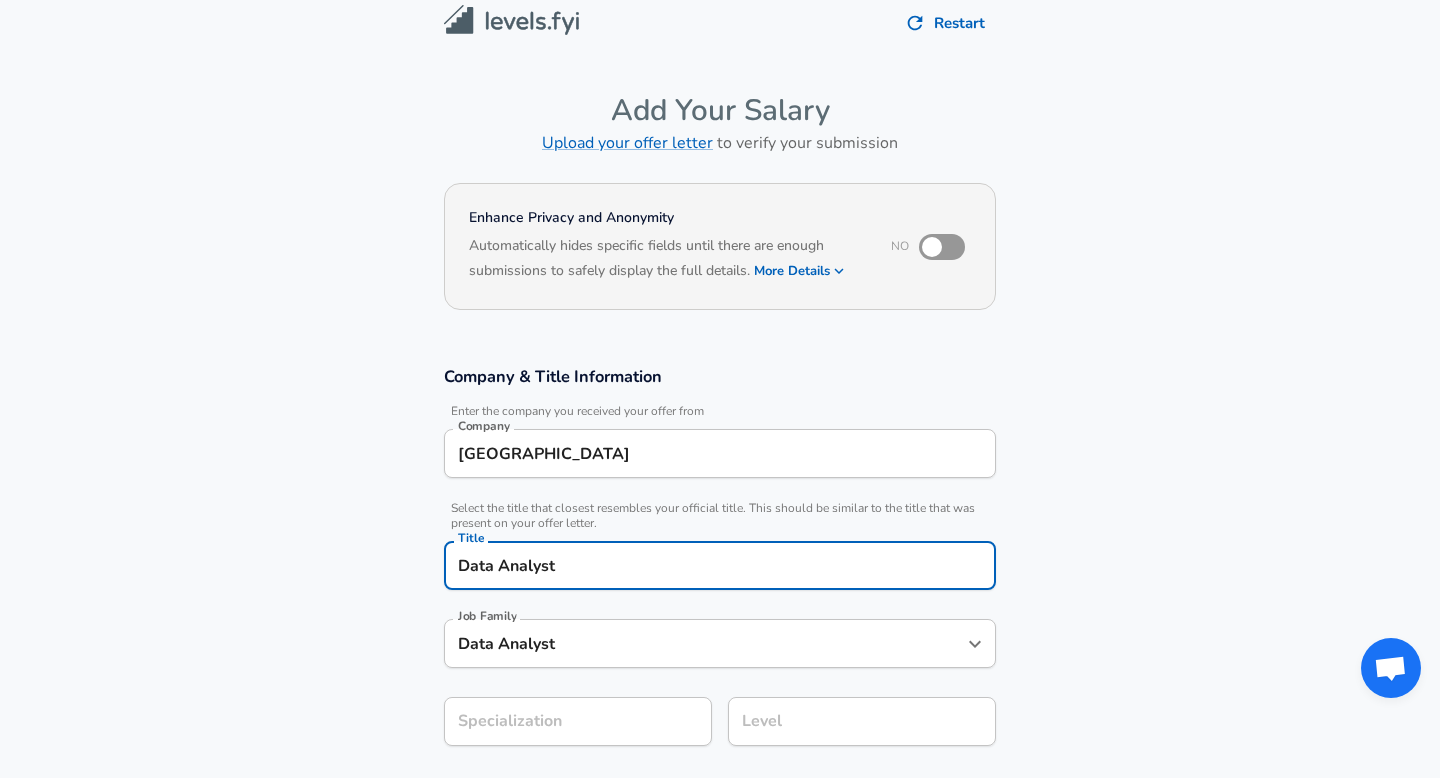 scroll, scrollTop: 0, scrollLeft: 0, axis: both 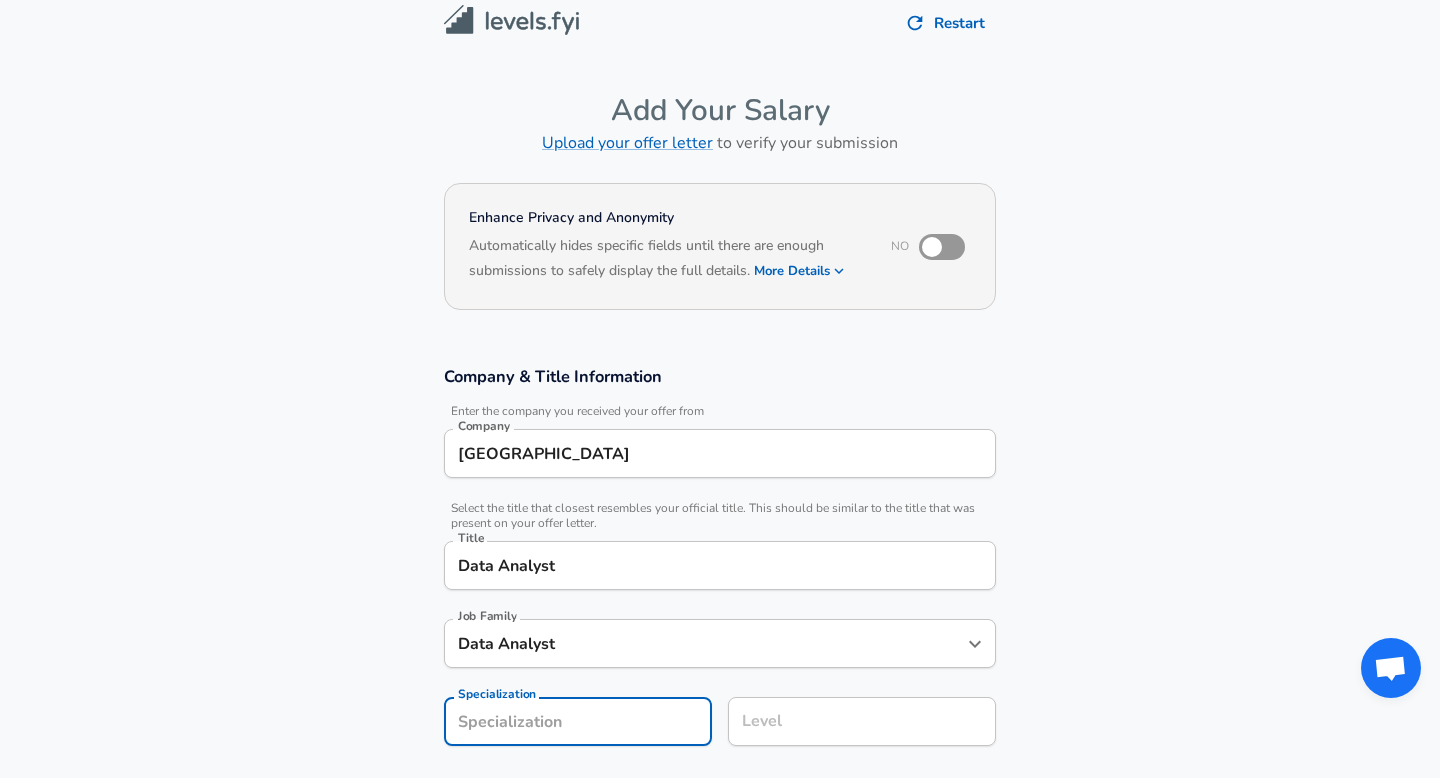 click on "Company & Title Information   Enter the company you received your offer from Company Duke University Company   Select the title that closest resembles your official title. This should be similar to the title that was present on your offer letter. Title Data Analyst Title Job Family Data Analyst Job Family Specialization Specialization Level Level" at bounding box center (720, 566) 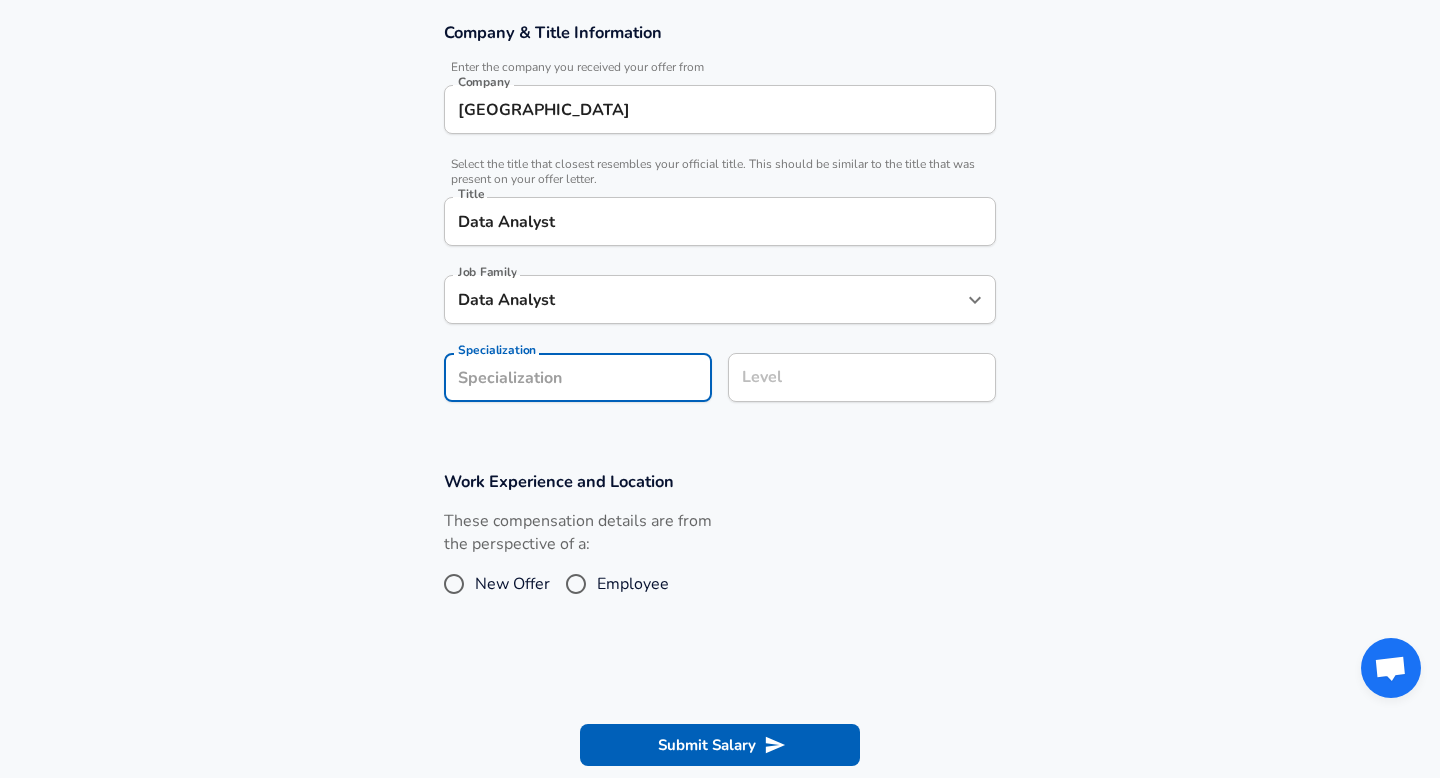 scroll, scrollTop: 408, scrollLeft: 0, axis: vertical 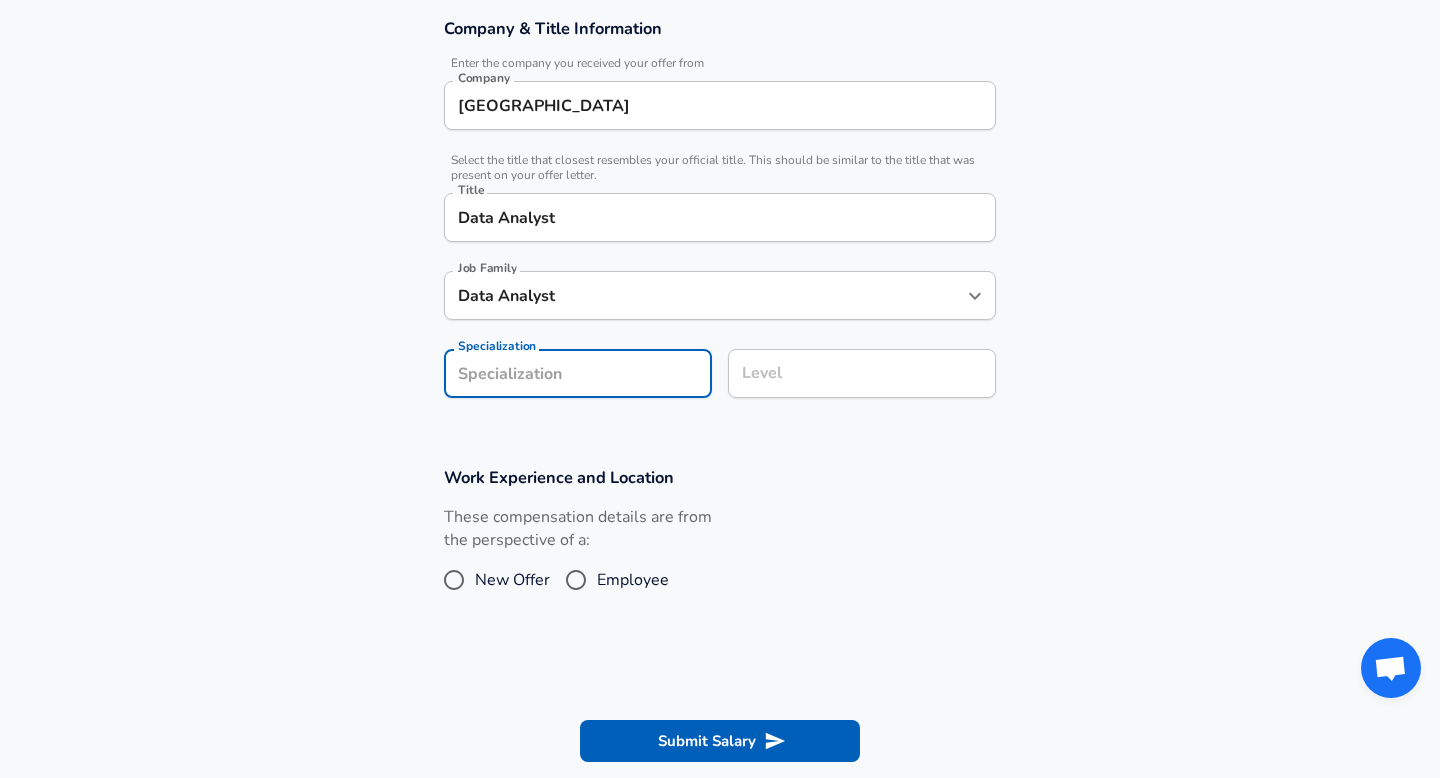 click on "New Offer" at bounding box center (454, 580) 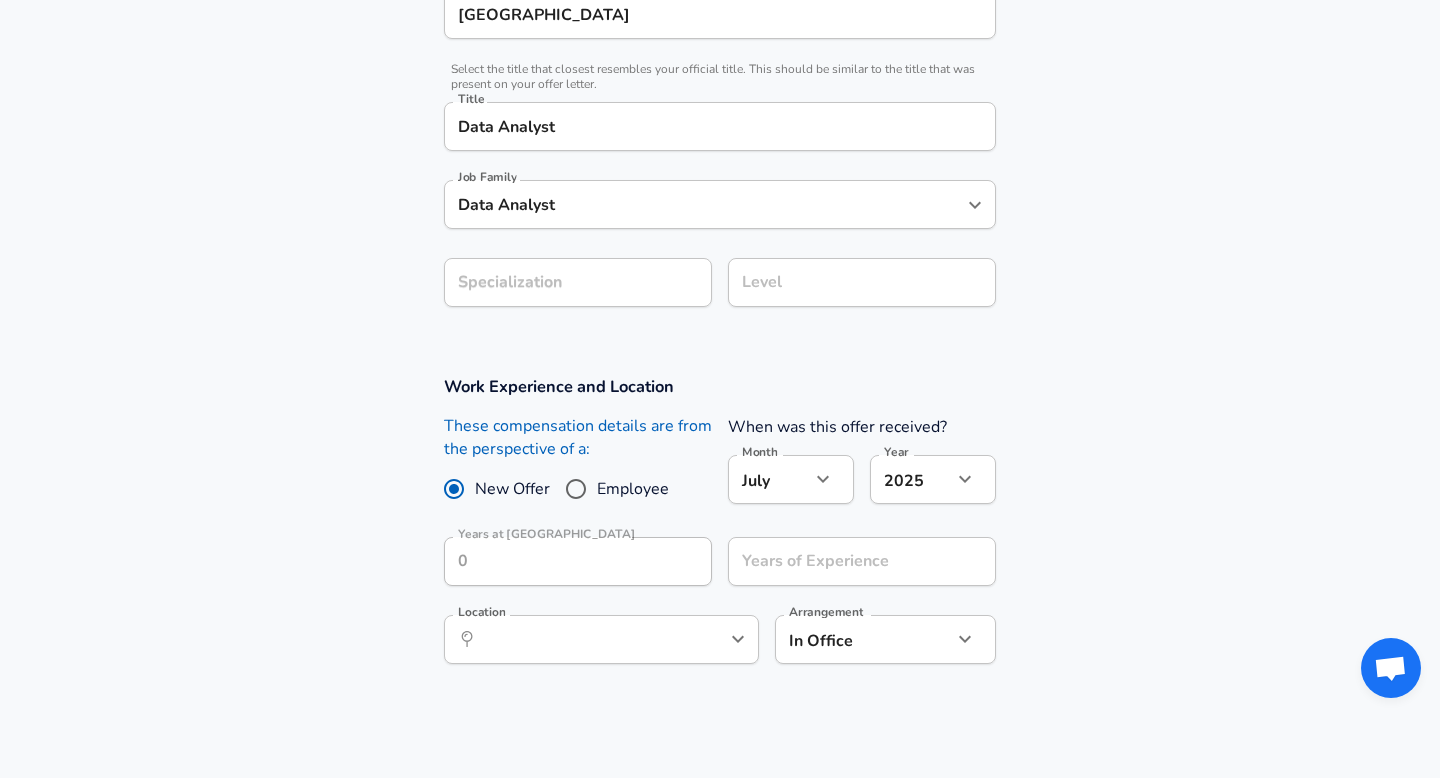 scroll, scrollTop: 521, scrollLeft: 0, axis: vertical 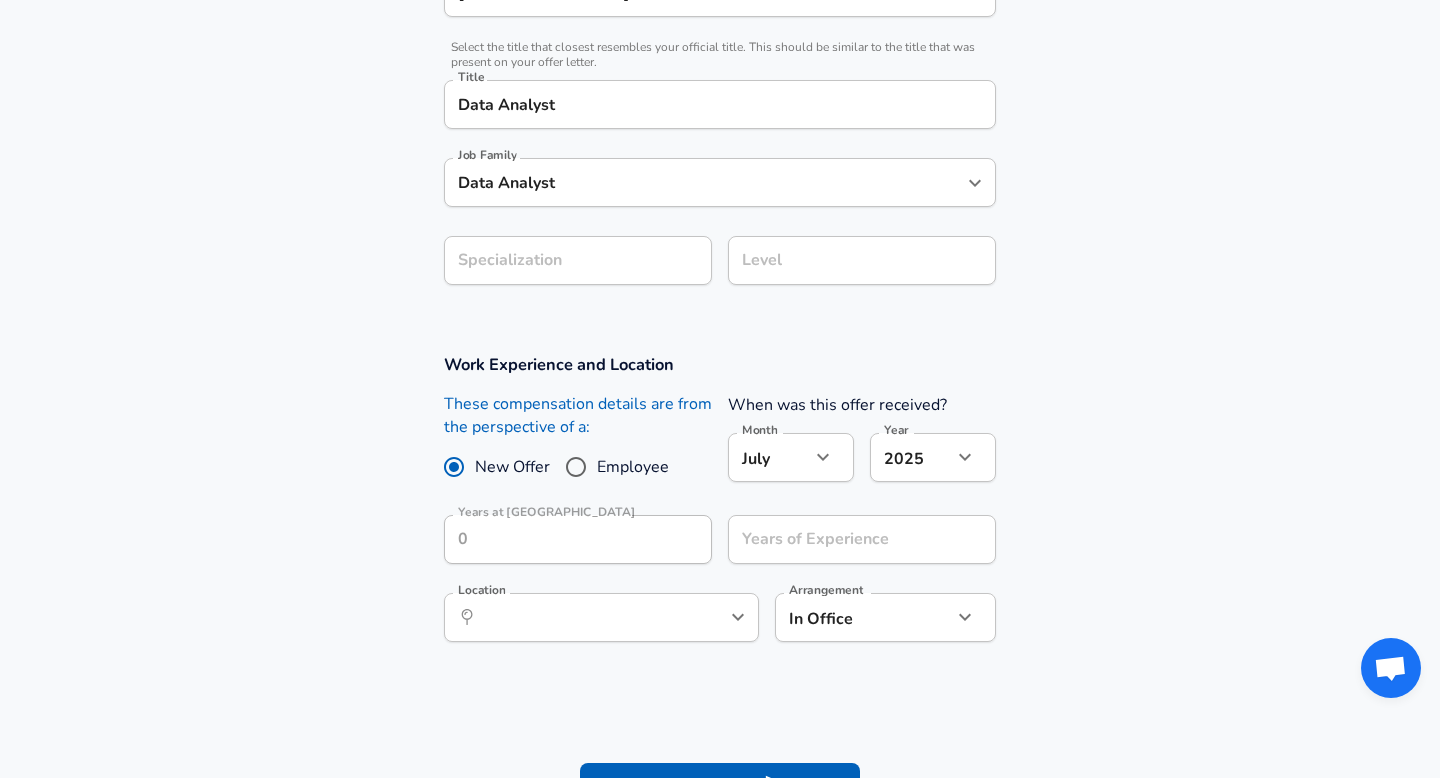 click on "Restart Add Your Salary Upload your offer letter   to verify your submission Enhance Privacy and Anonymity No Automatically hides specific fields until there are enough submissions to safely display the full details.   More Details Based on your submission and the data points that we have already collected, we will automatically hide and anonymize specific fields if there aren't enough data points to remain sufficiently anonymous. Company & Title Information   Enter the company you received your offer from Company Duke University Company   Select the title that closest resembles your official title. This should be similar to the title that was present on your offer letter. Title Data Analyst Title Job Family Data Analyst Job Family Specialization Specialization Level Level Work Experience and Location These compensation details are from the perspective of a: New Offer Employee When was this offer received? Month [DATE] Month Year [DATE] 2025 Year Years at [GEOGRAPHIC_DATA] Years at [GEOGRAPHIC_DATA] Location ​" at bounding box center [720, -132] 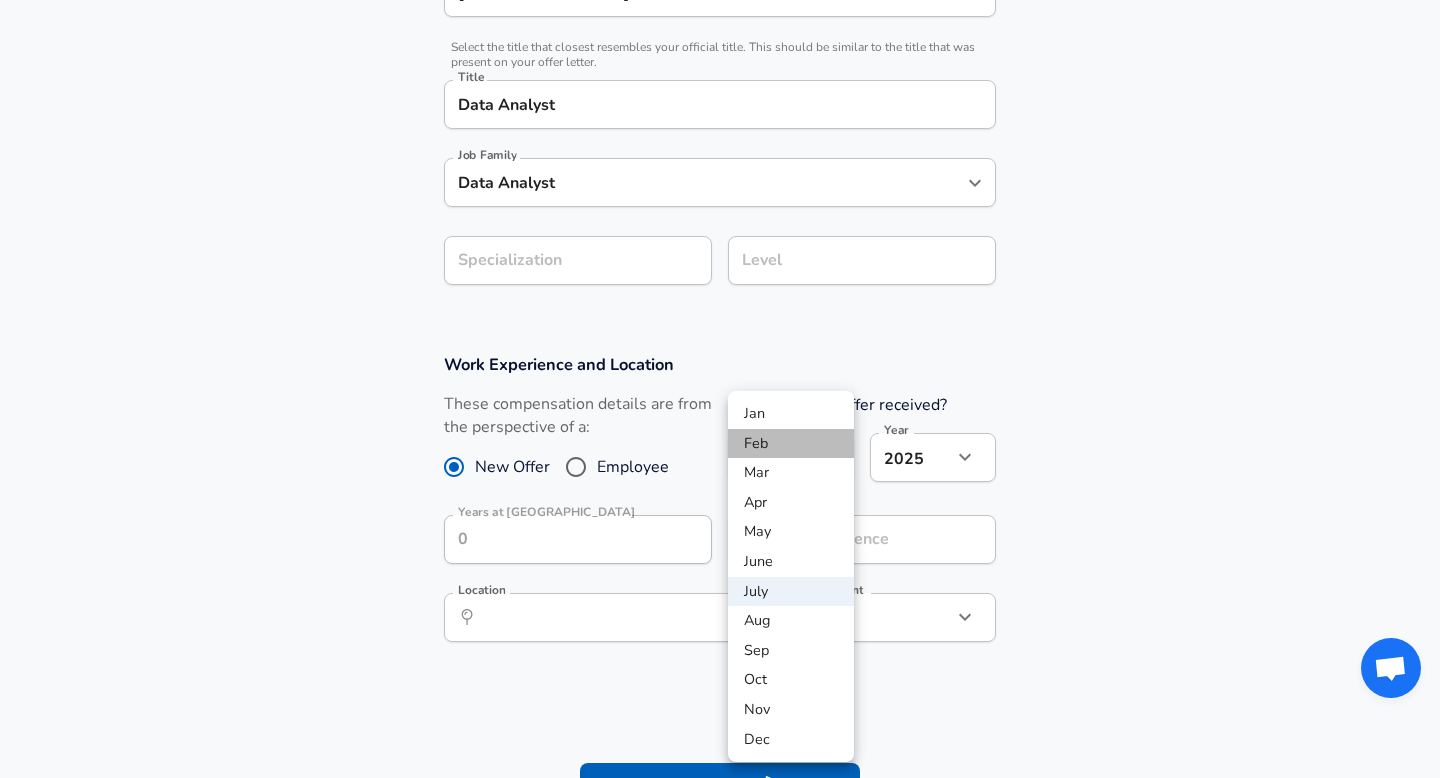 click on "Feb" at bounding box center [791, 444] 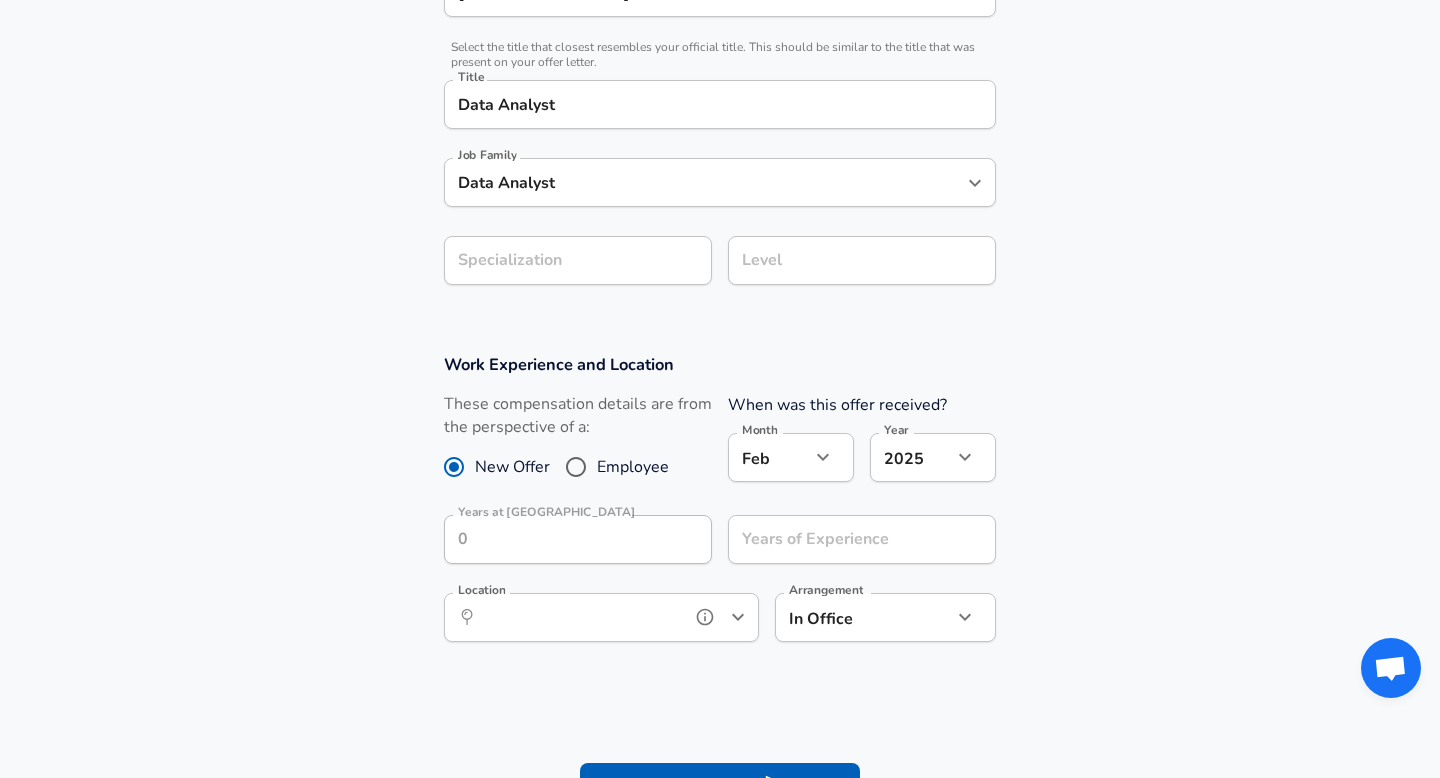 click on "Location" at bounding box center [579, 617] 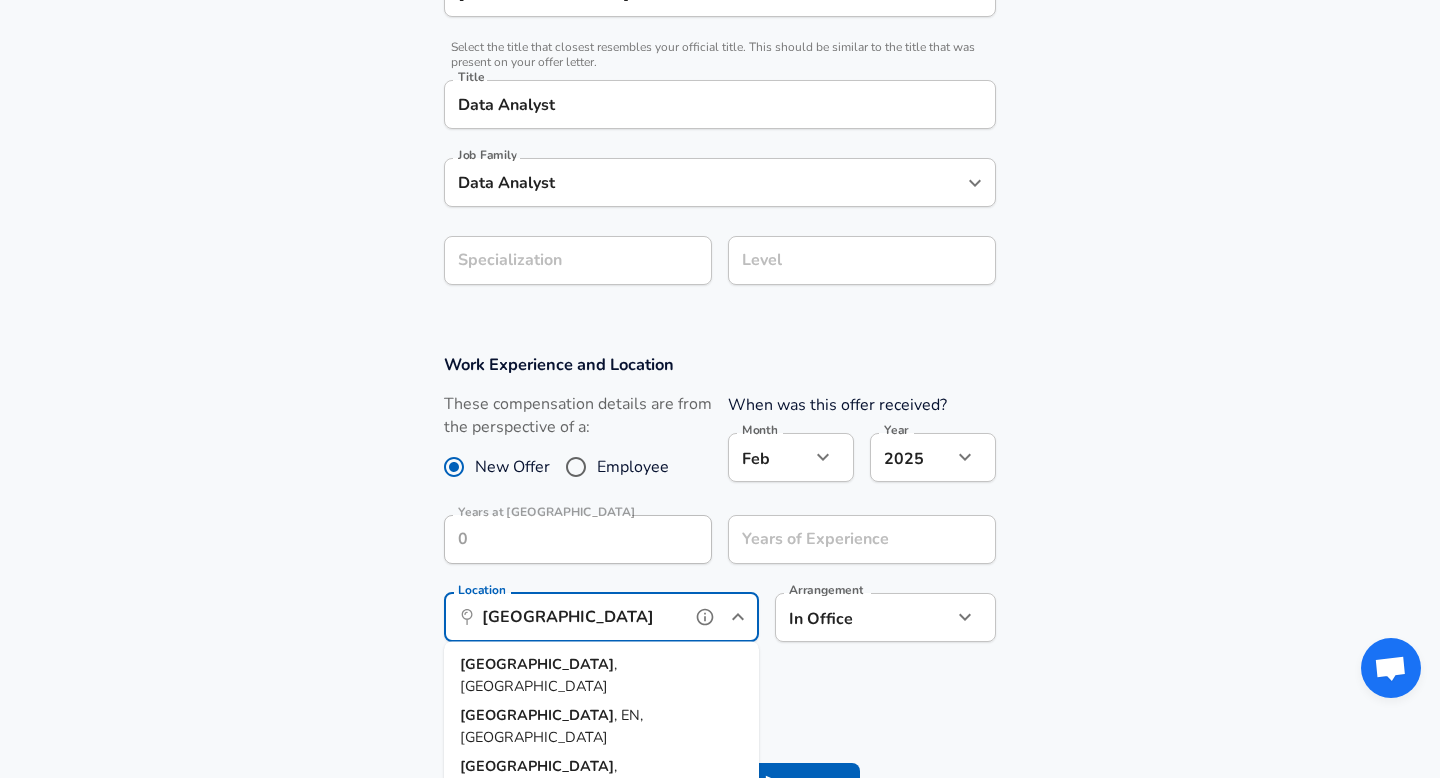 click on "[GEOGRAPHIC_DATA] , [GEOGRAPHIC_DATA]" at bounding box center [601, 675] 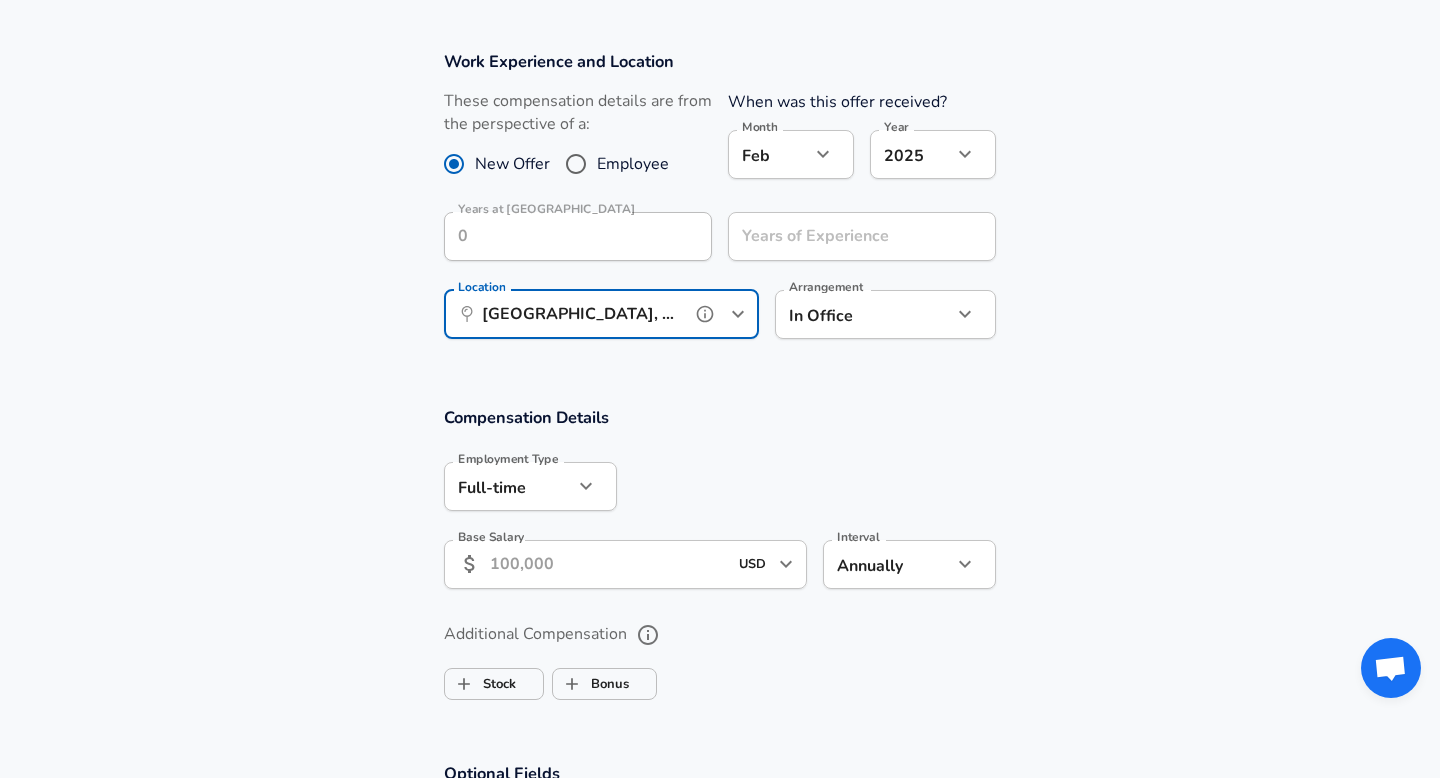 scroll, scrollTop: 830, scrollLeft: 0, axis: vertical 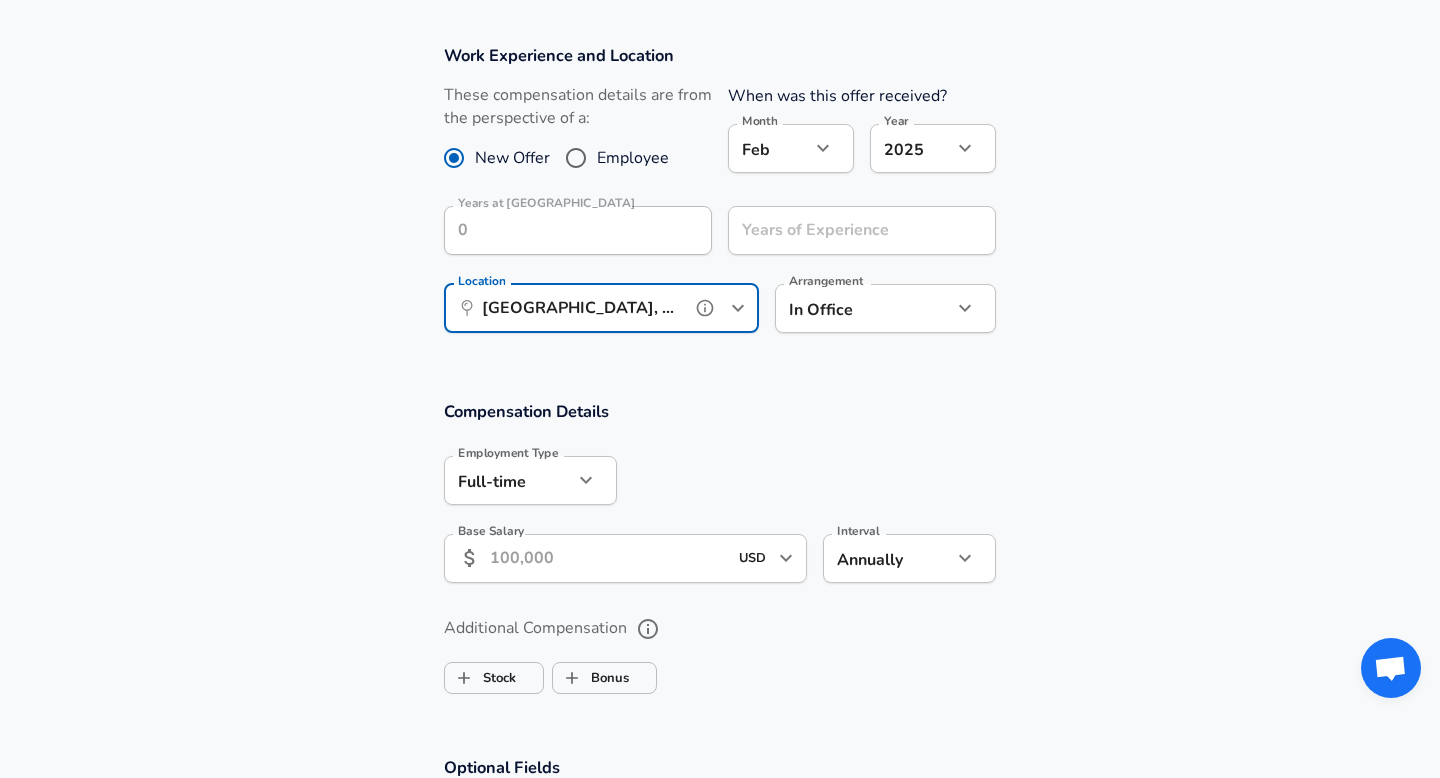 type on "[GEOGRAPHIC_DATA], [GEOGRAPHIC_DATA]" 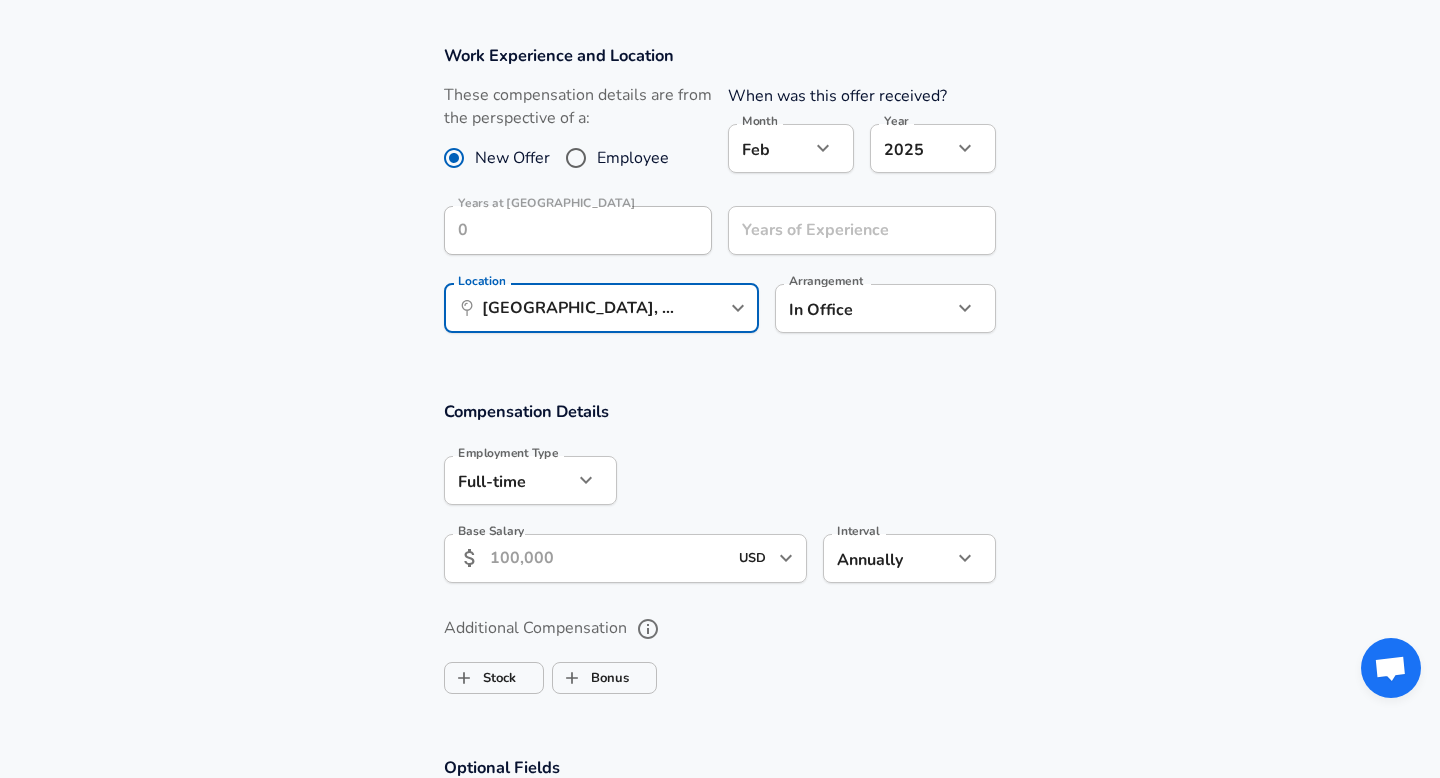 click on "Base Salary" at bounding box center [608, 558] 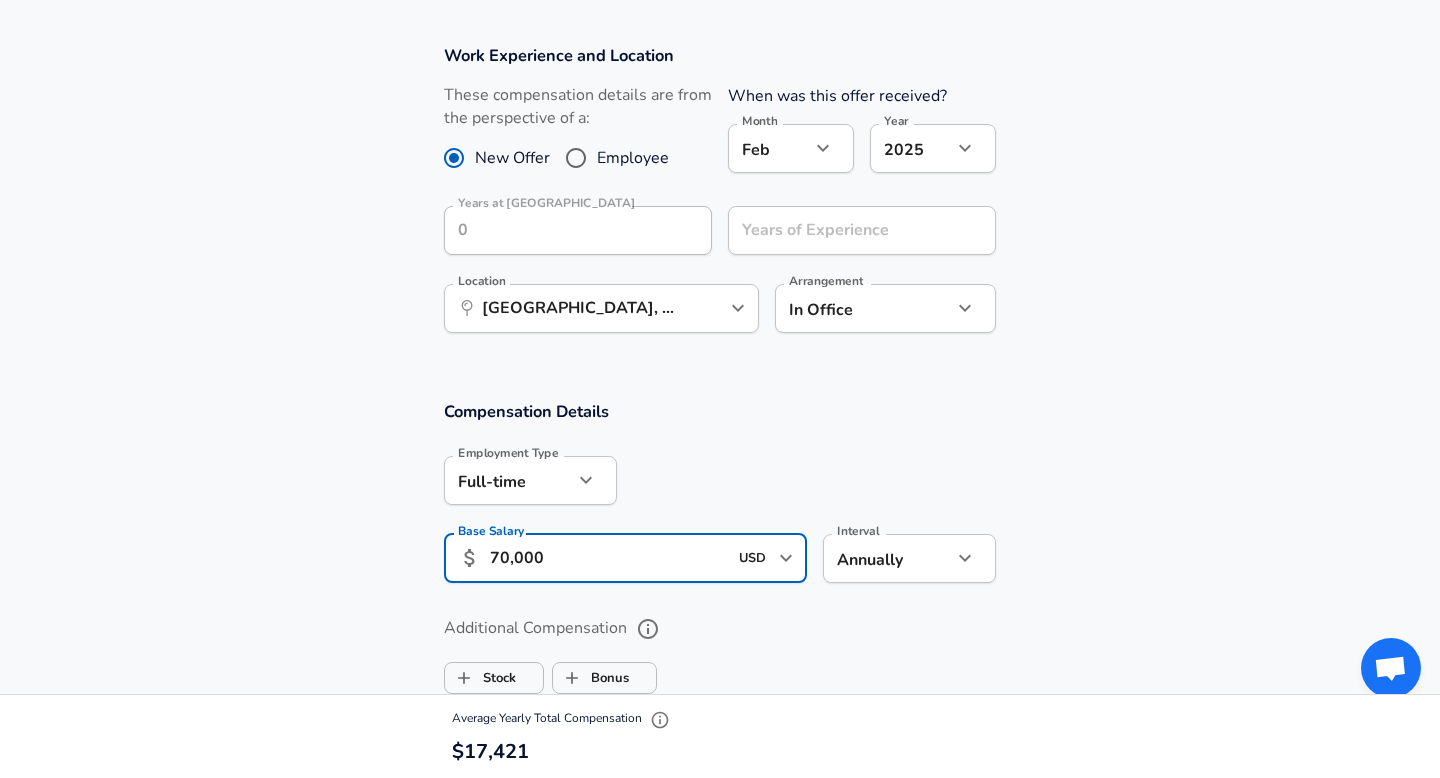 scroll, scrollTop: 0, scrollLeft: 0, axis: both 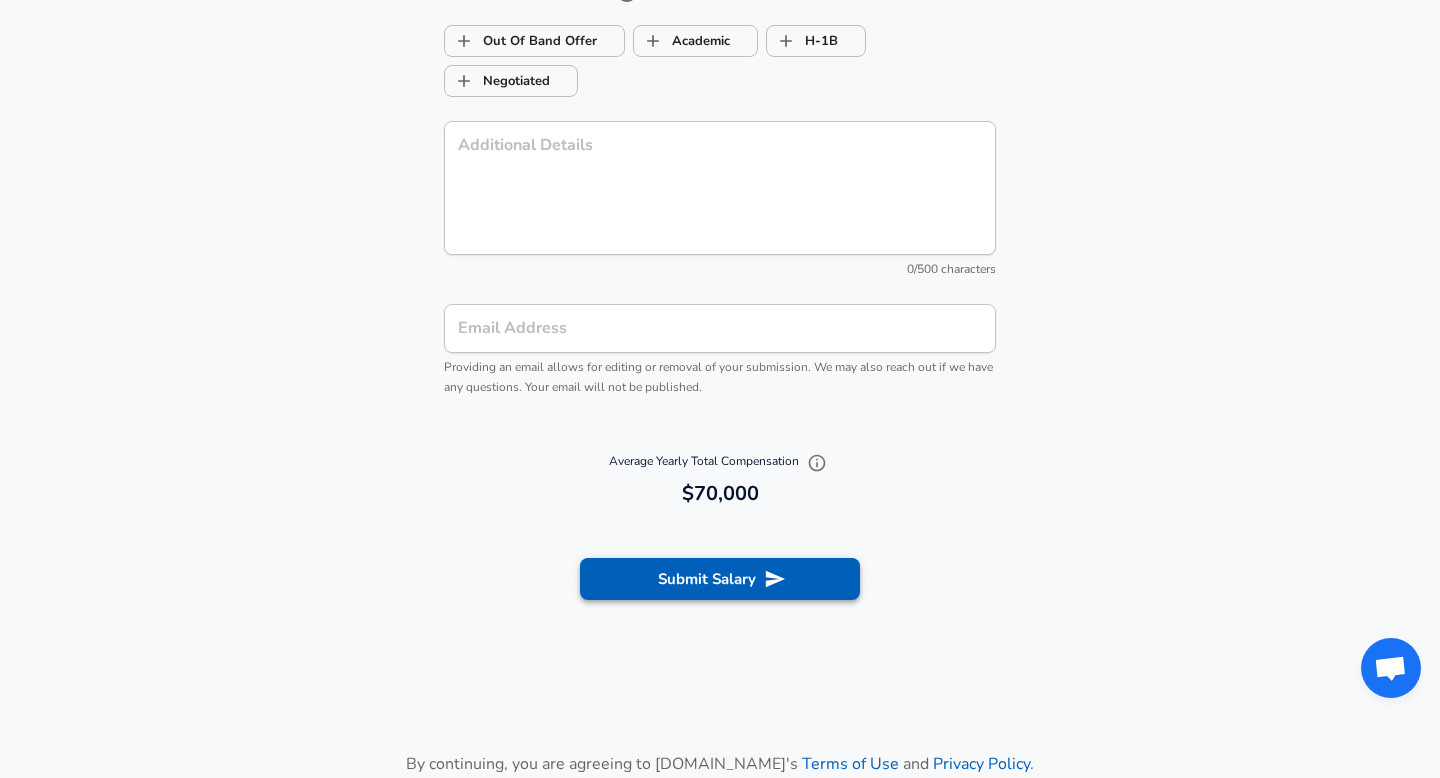 type on "70,000" 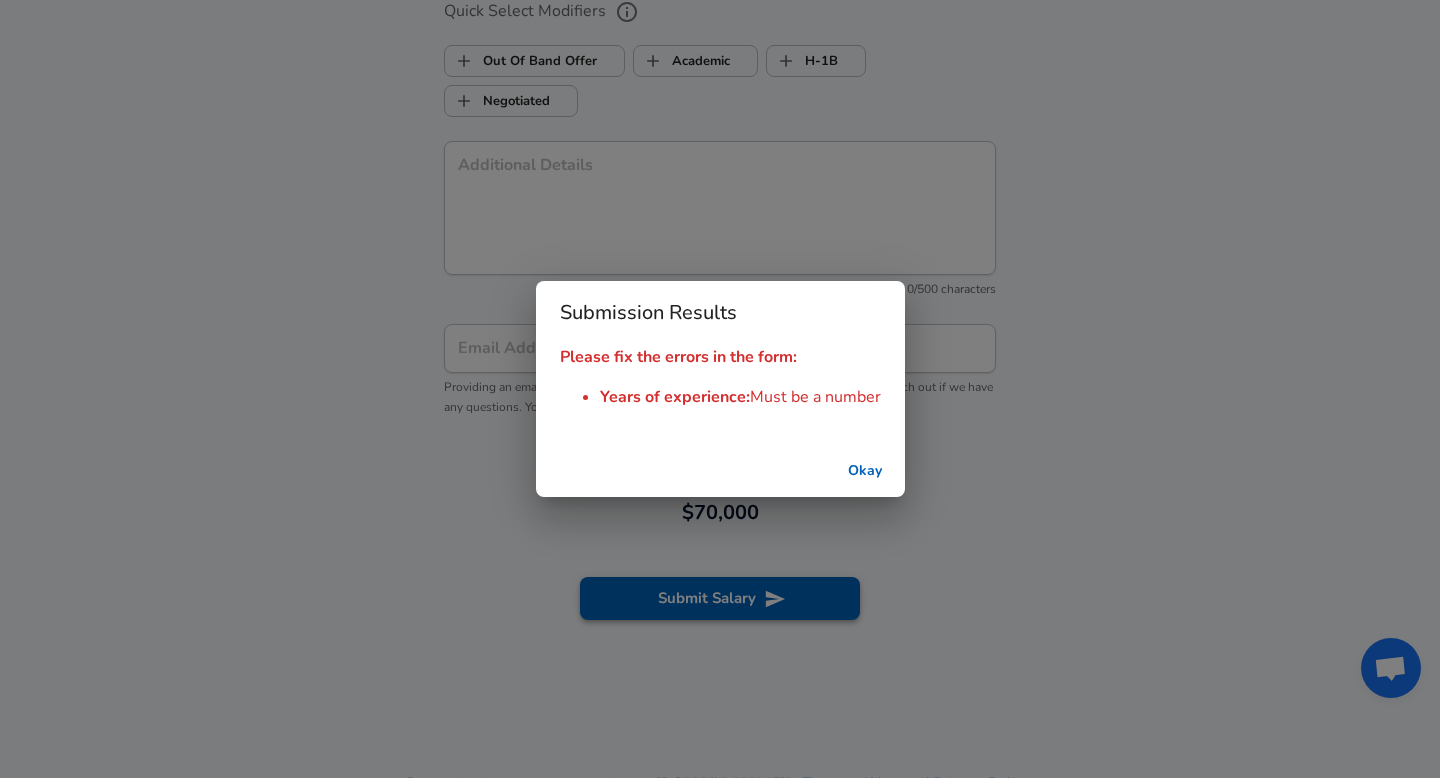 scroll, scrollTop: 0, scrollLeft: 0, axis: both 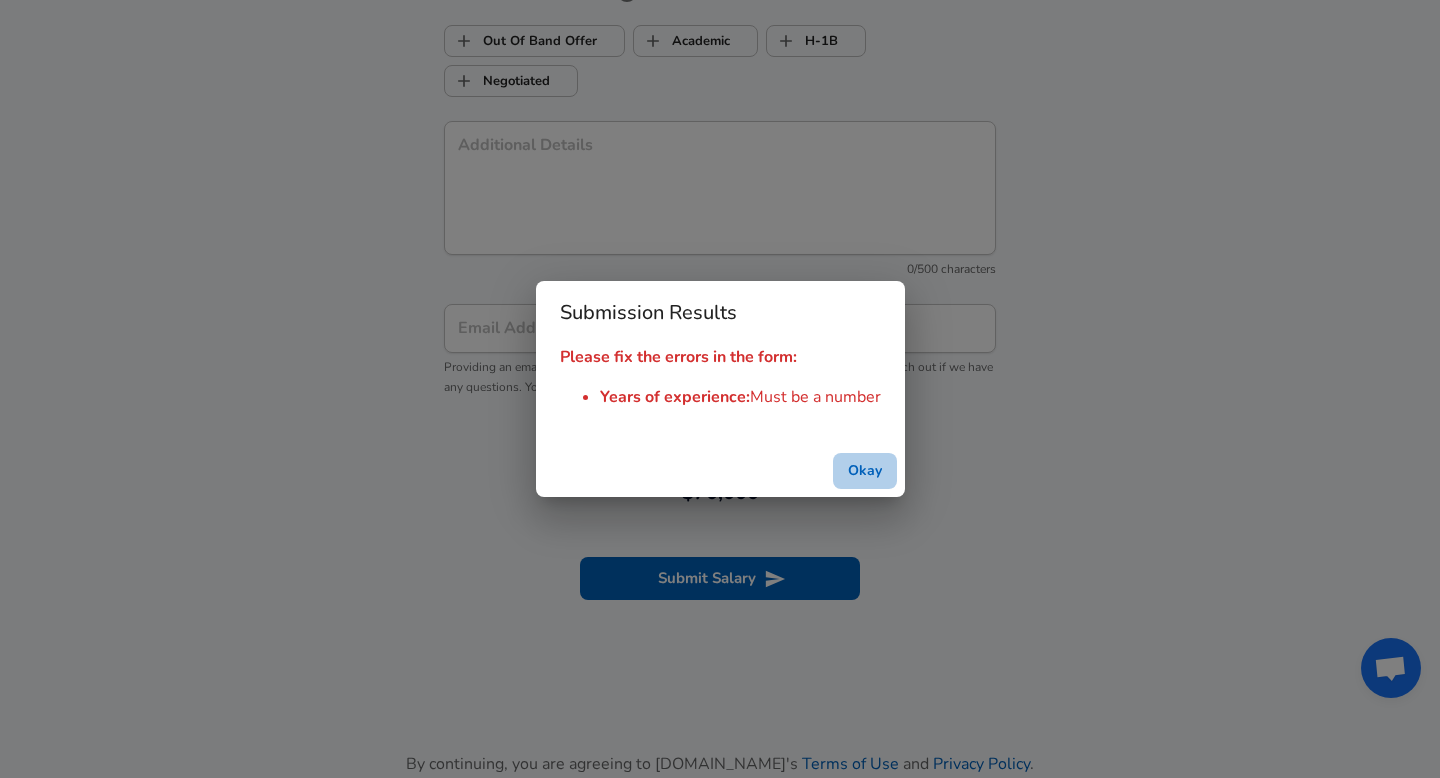 click on "Okay" at bounding box center [865, 471] 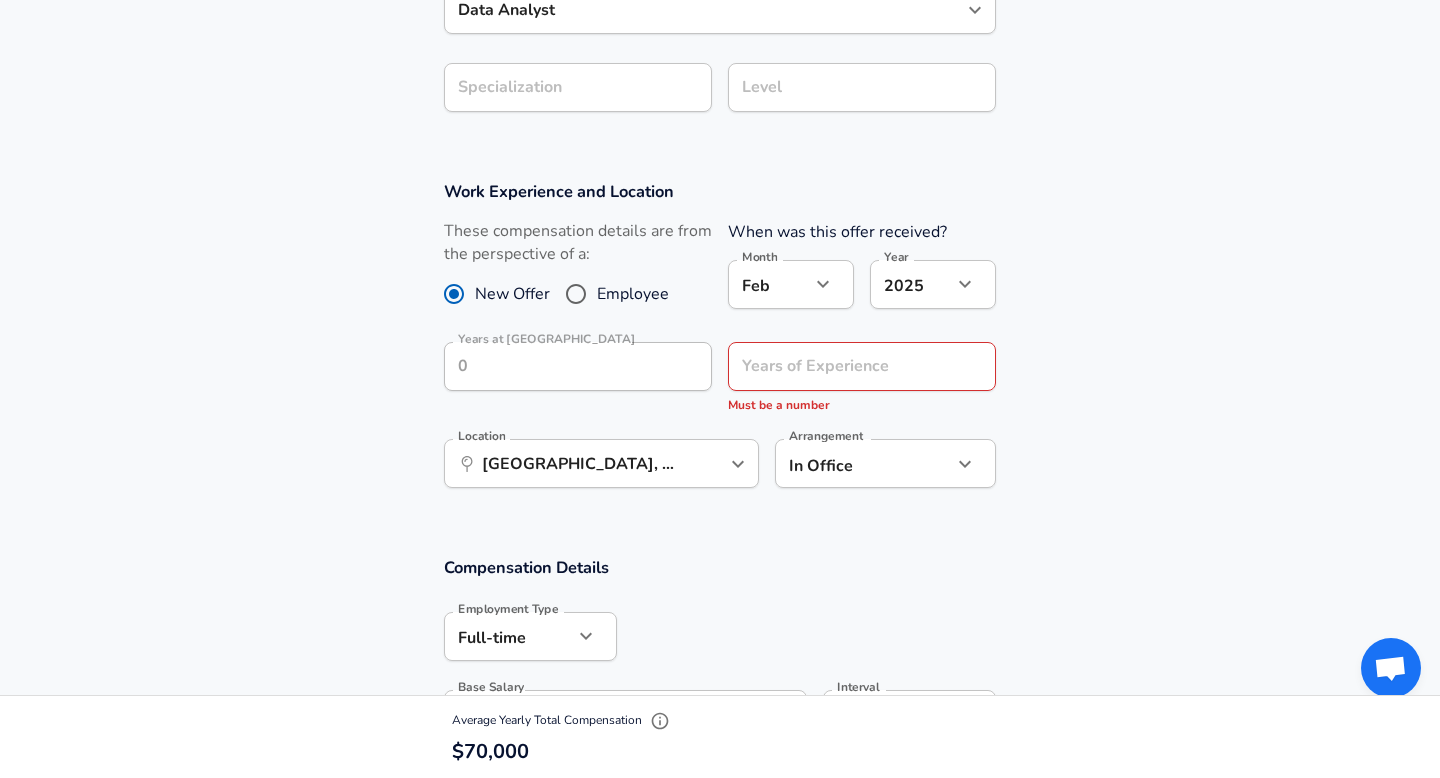 scroll, scrollTop: 692, scrollLeft: 0, axis: vertical 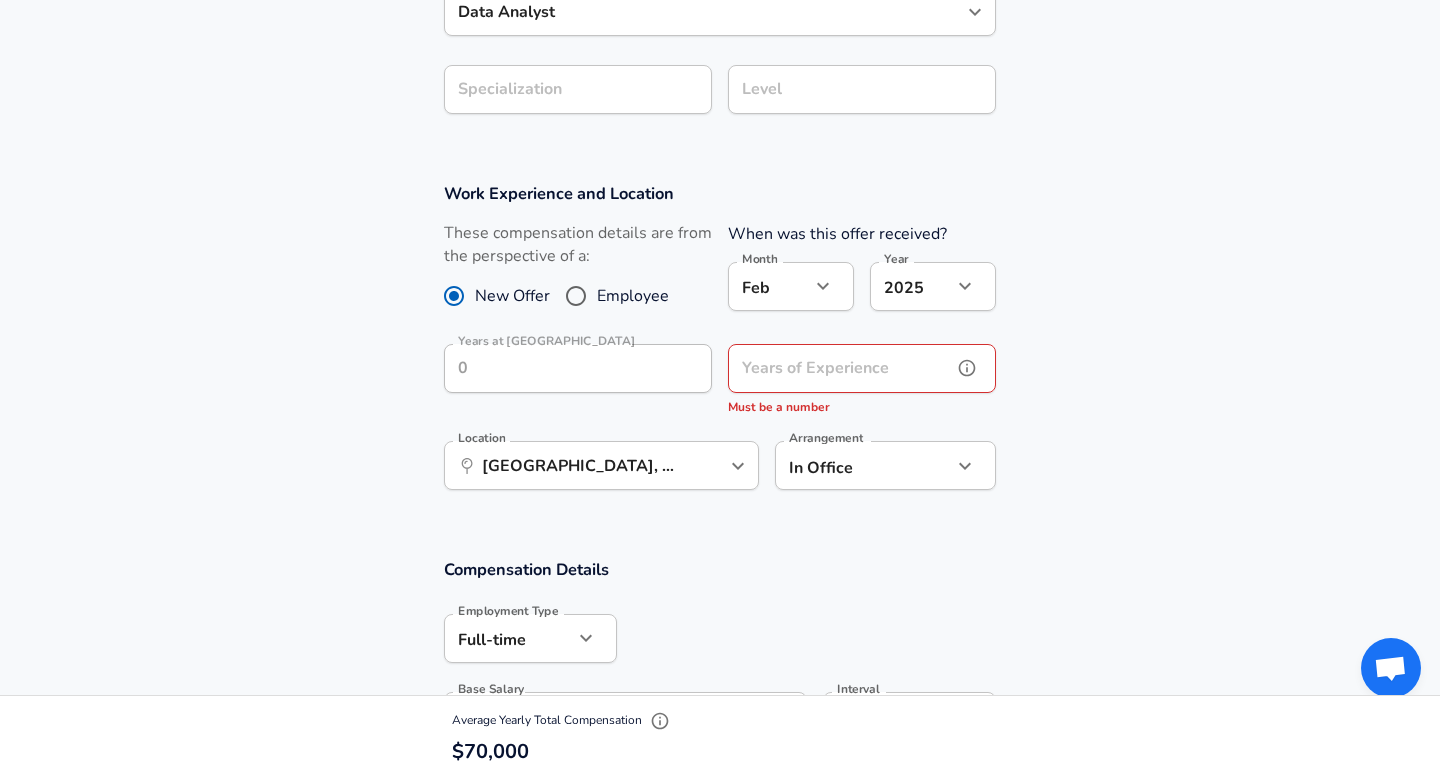 click on "Years of Experience Years of Experience Must be a number" at bounding box center (862, 381) 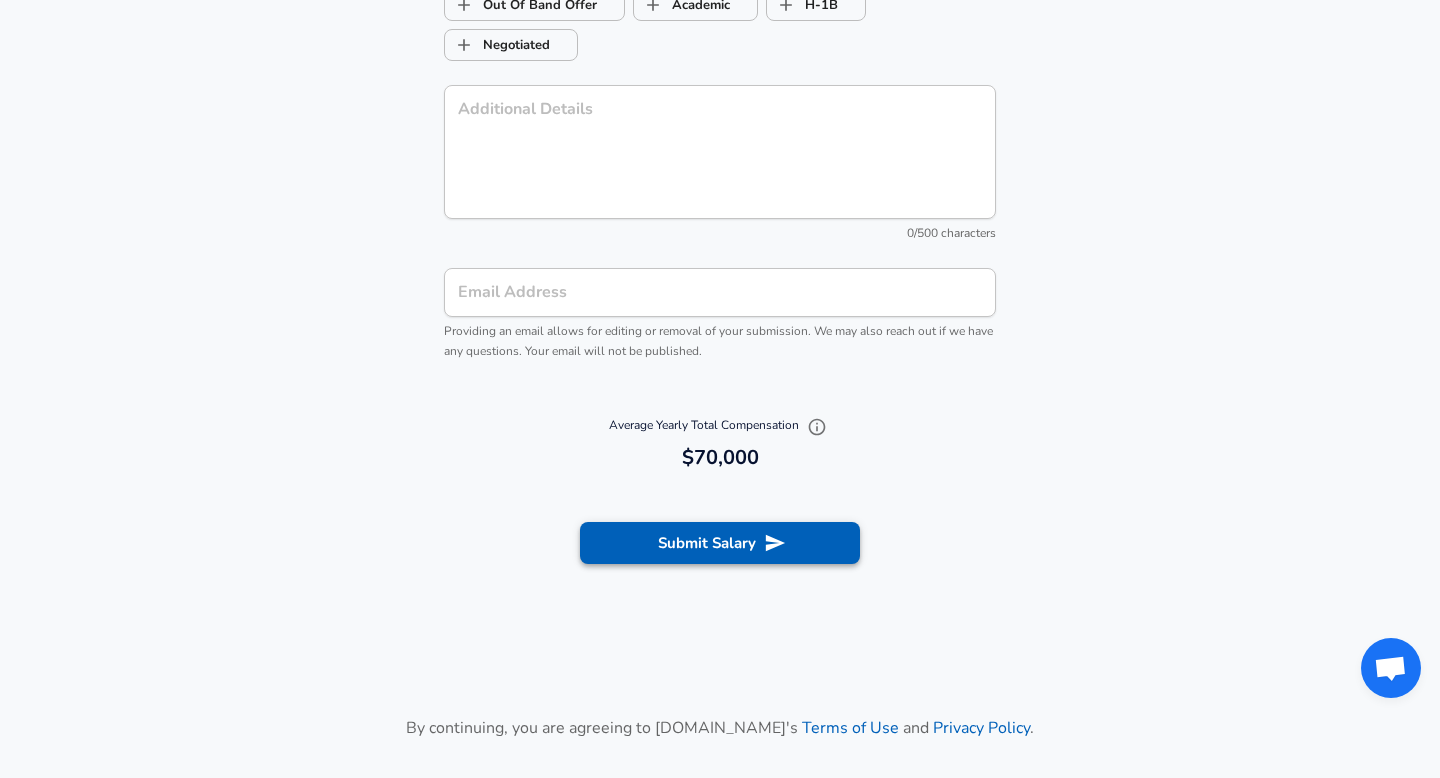 scroll, scrollTop: 1862, scrollLeft: 0, axis: vertical 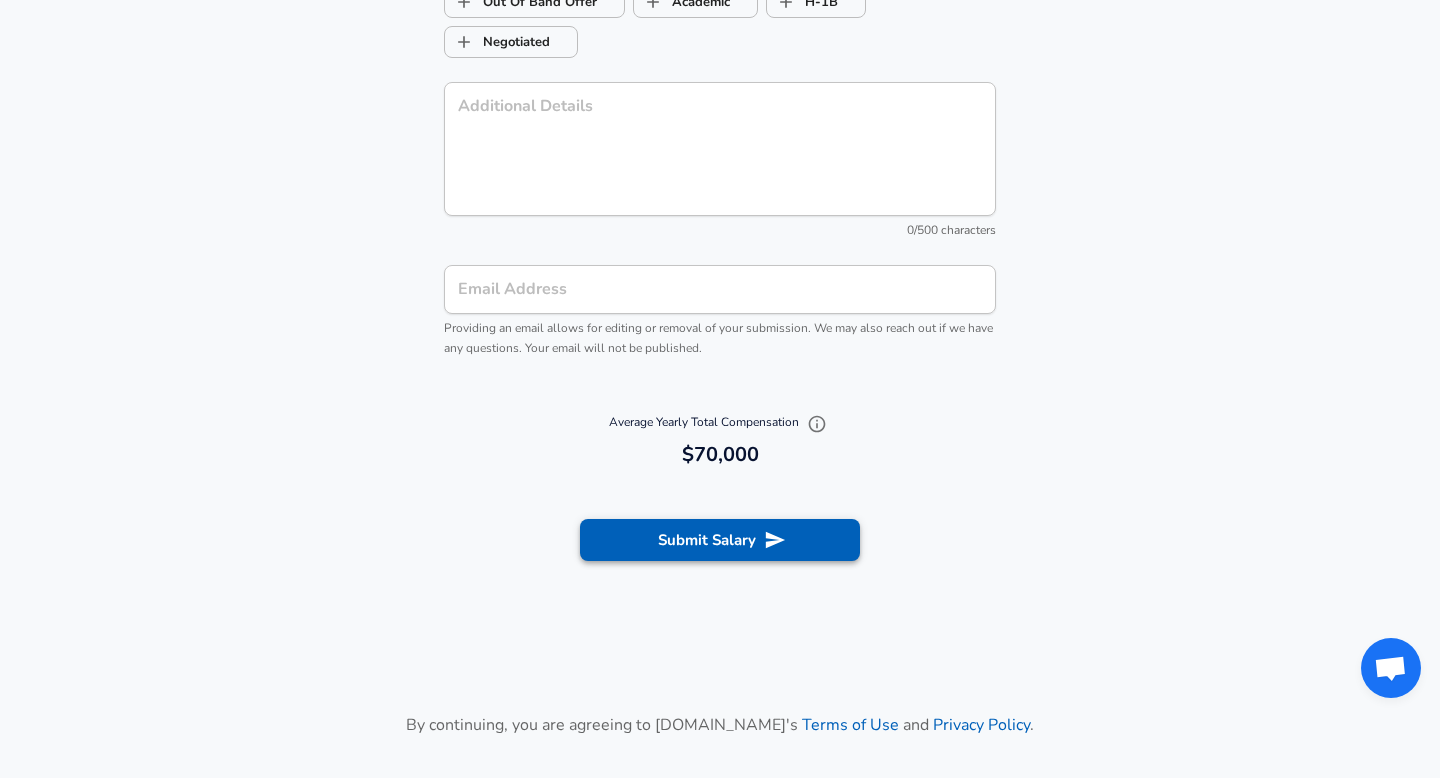 type on "2" 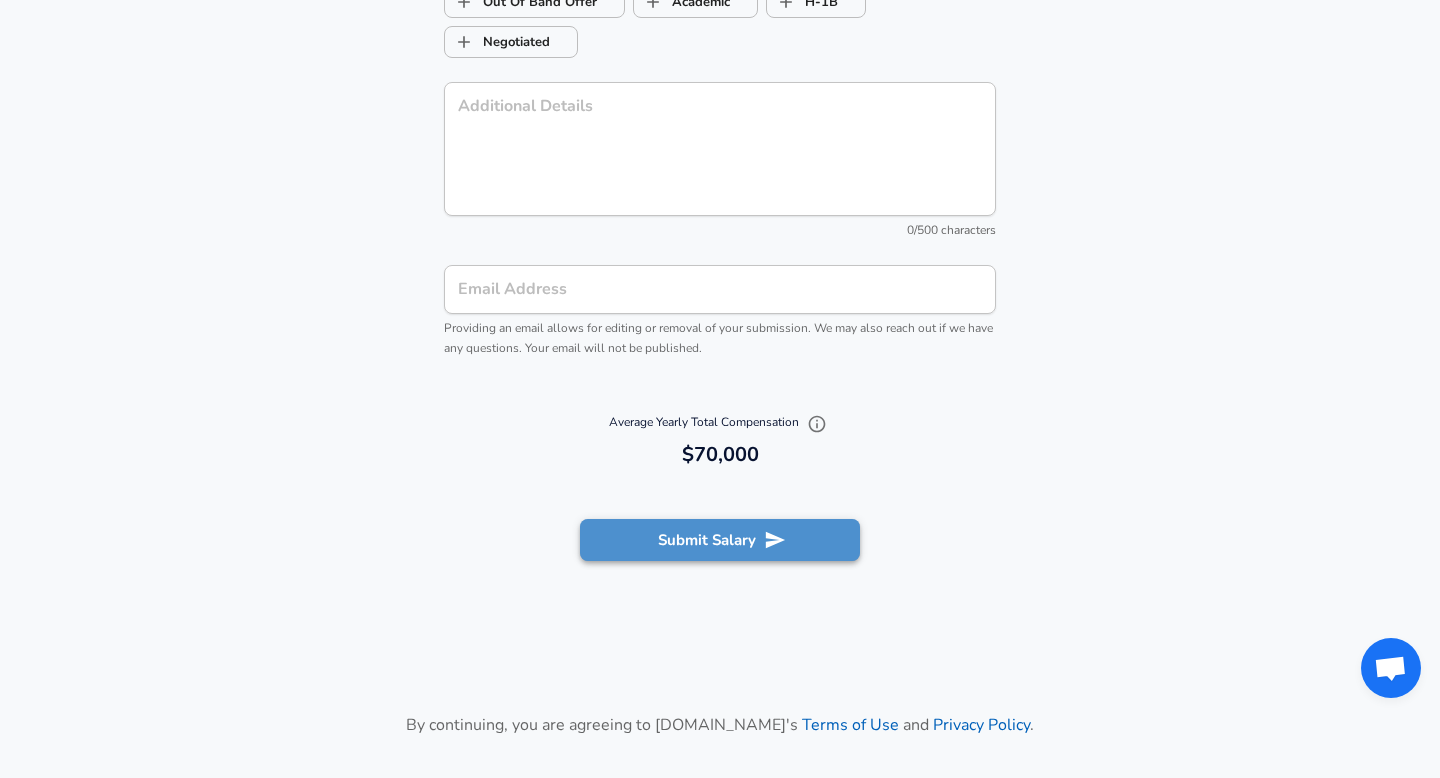 click on "Submit Salary" at bounding box center (720, 540) 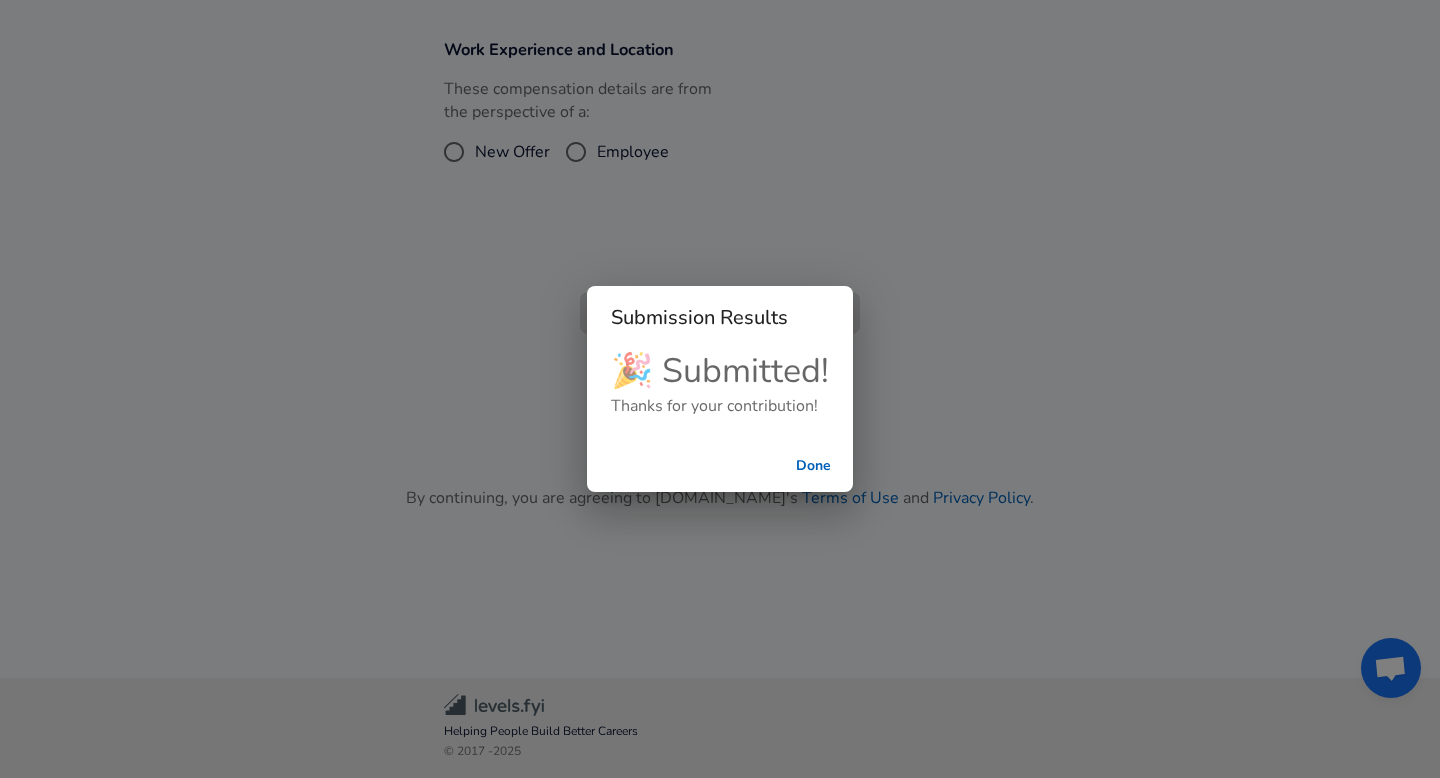 scroll, scrollTop: 566, scrollLeft: 0, axis: vertical 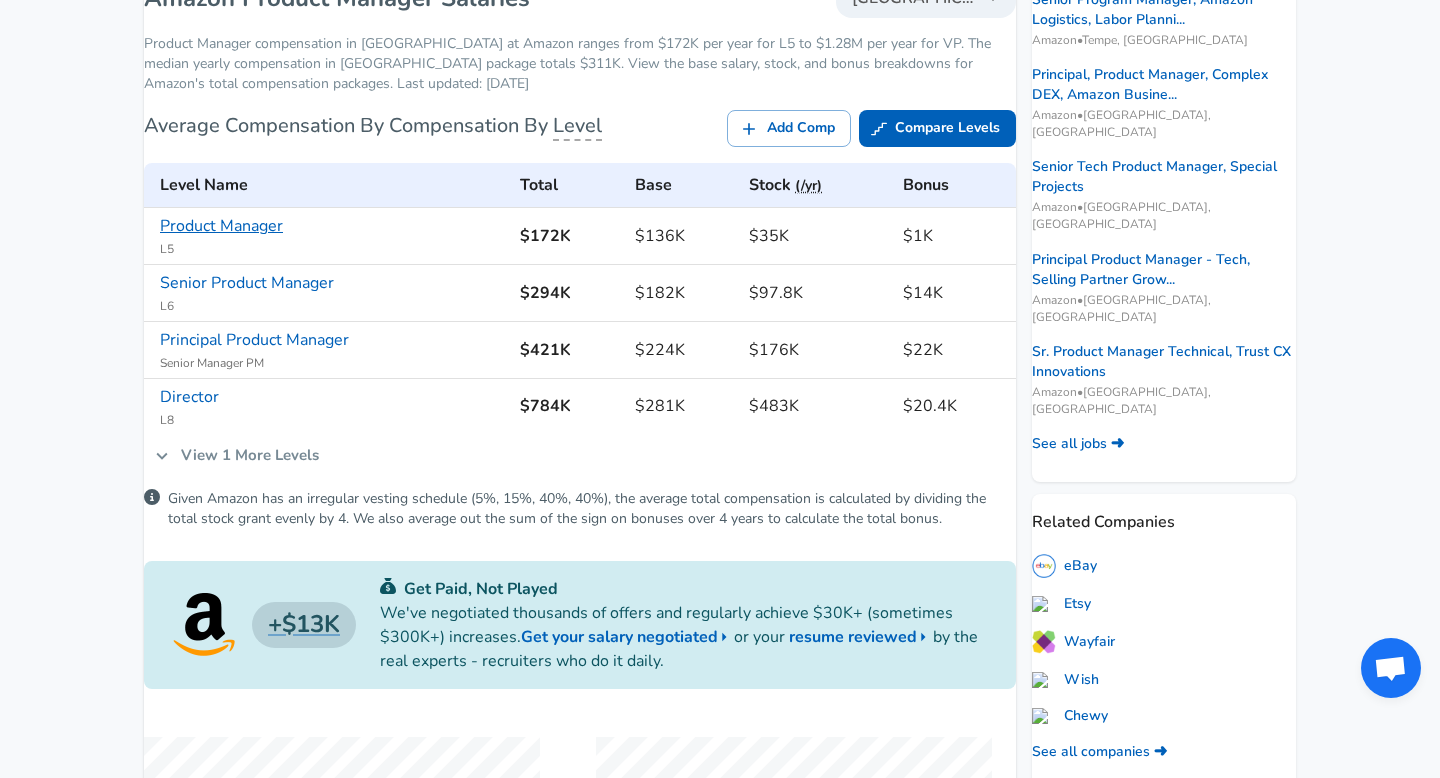 click on "Product Manager" at bounding box center [221, 226] 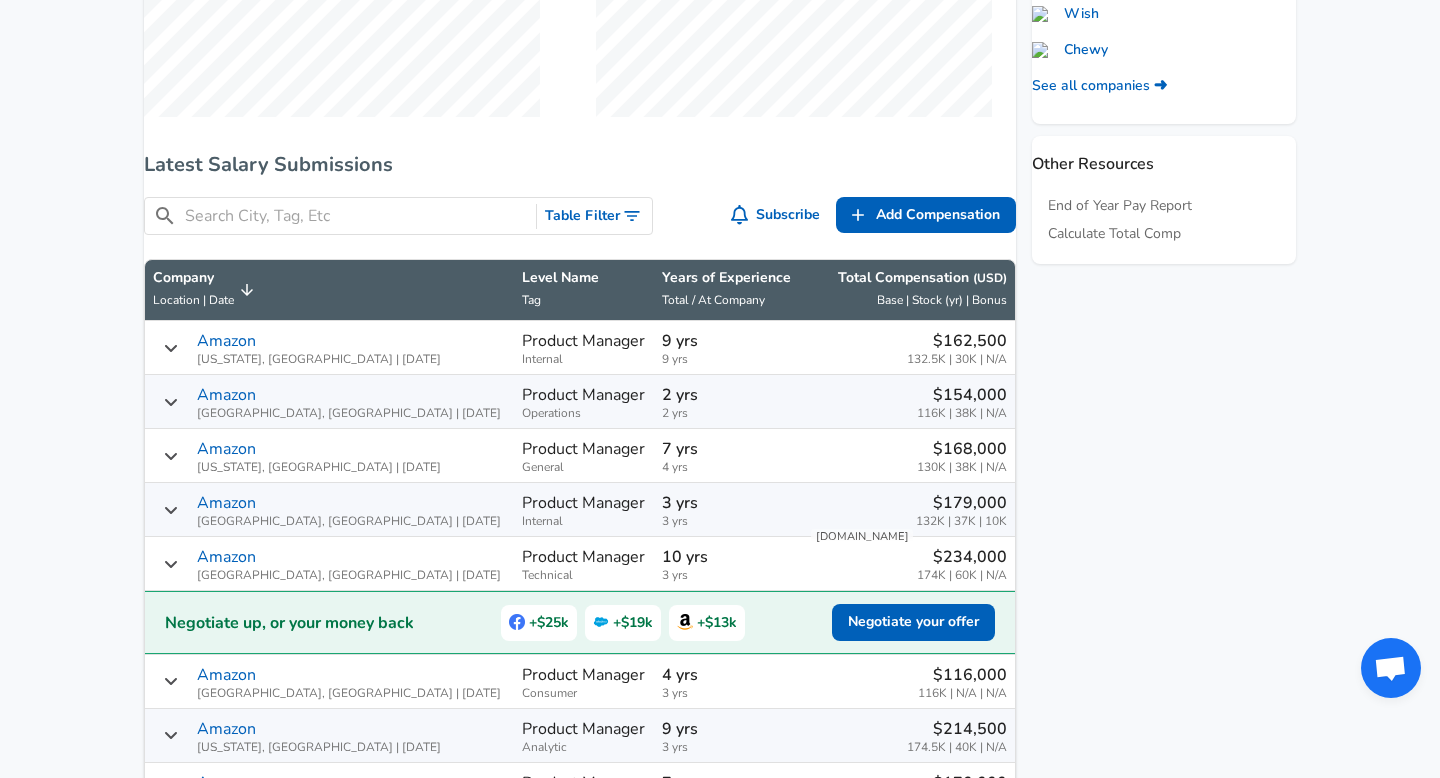 scroll, scrollTop: 1172, scrollLeft: 0, axis: vertical 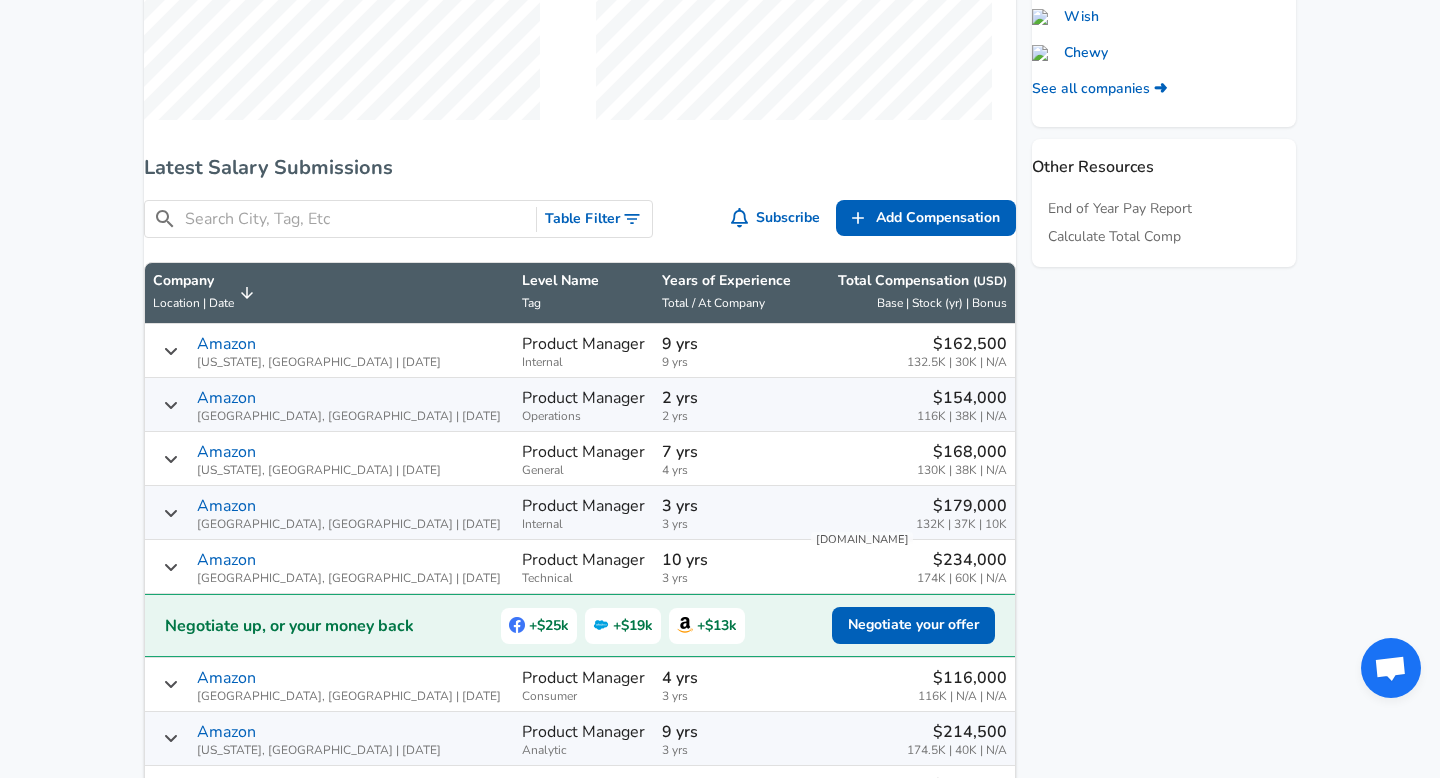 click on "Table Filter" at bounding box center (594, 219) 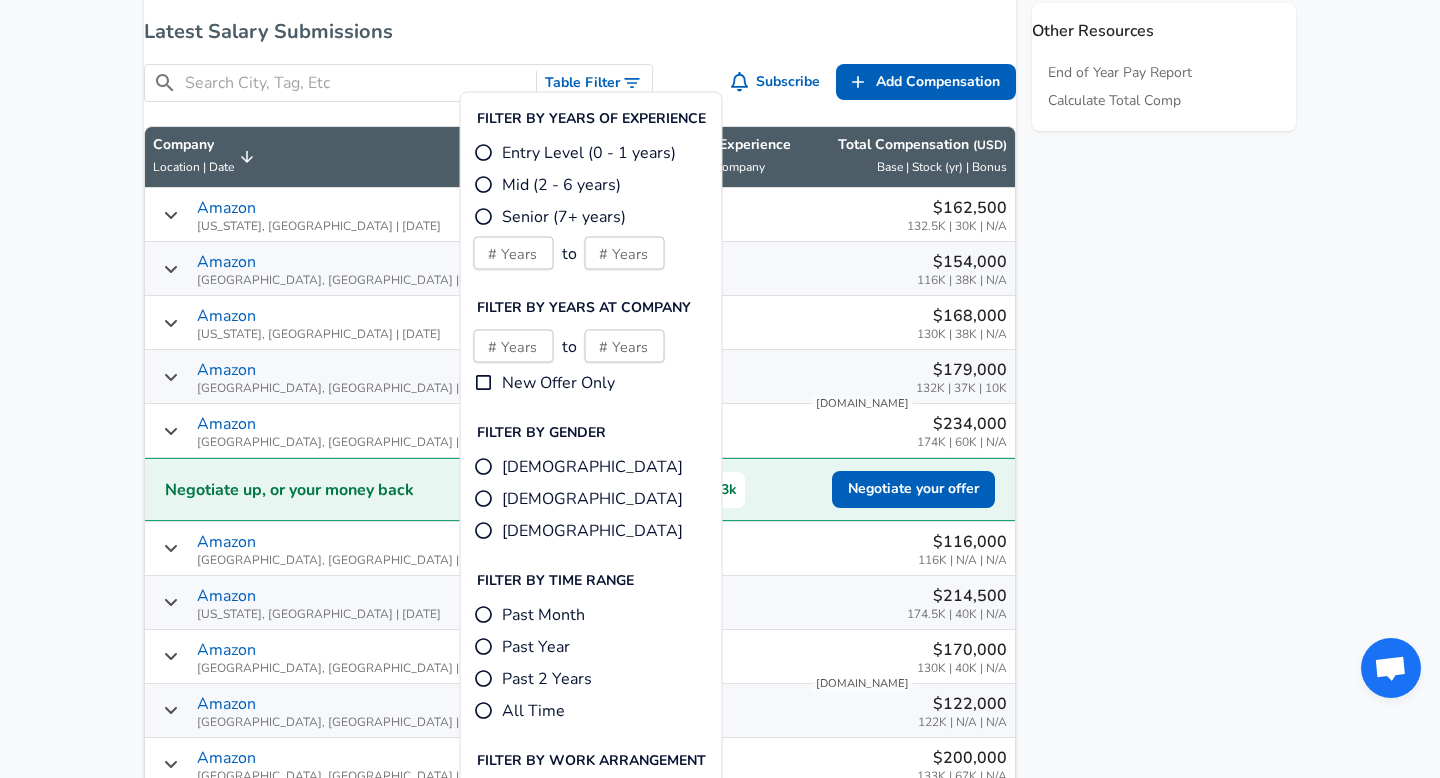scroll, scrollTop: 1323, scrollLeft: 0, axis: vertical 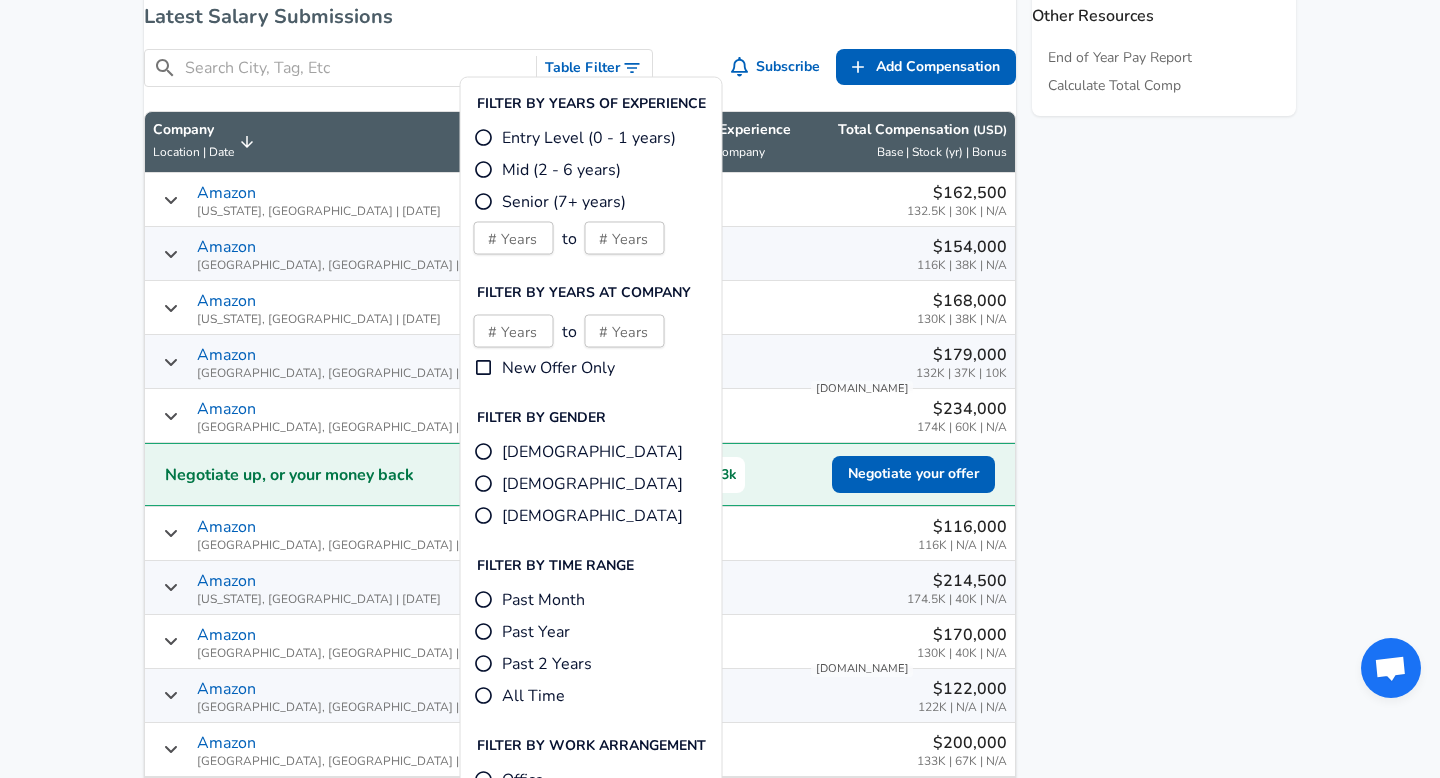 click on "Past Month" at bounding box center (543, 600) 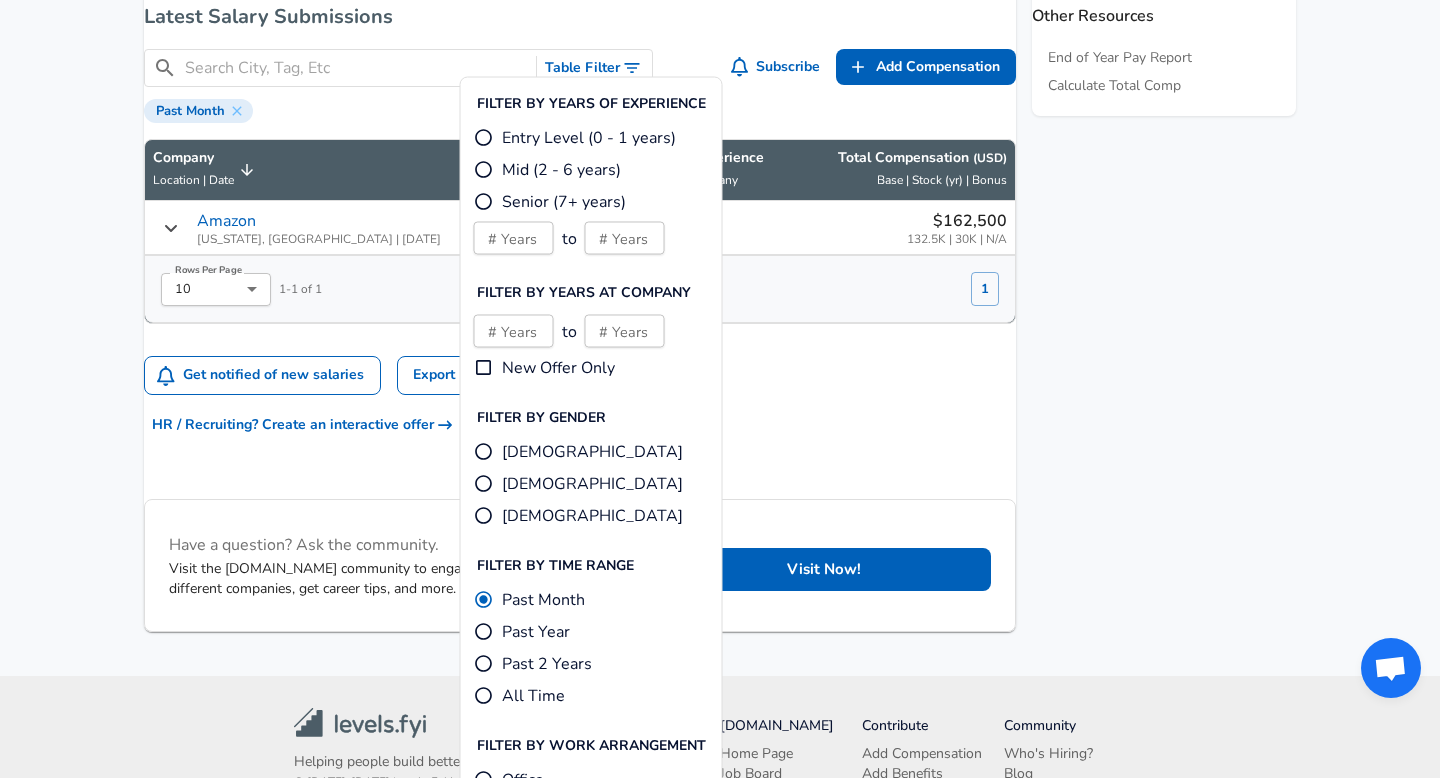 click on "Past Year" at bounding box center (536, 632) 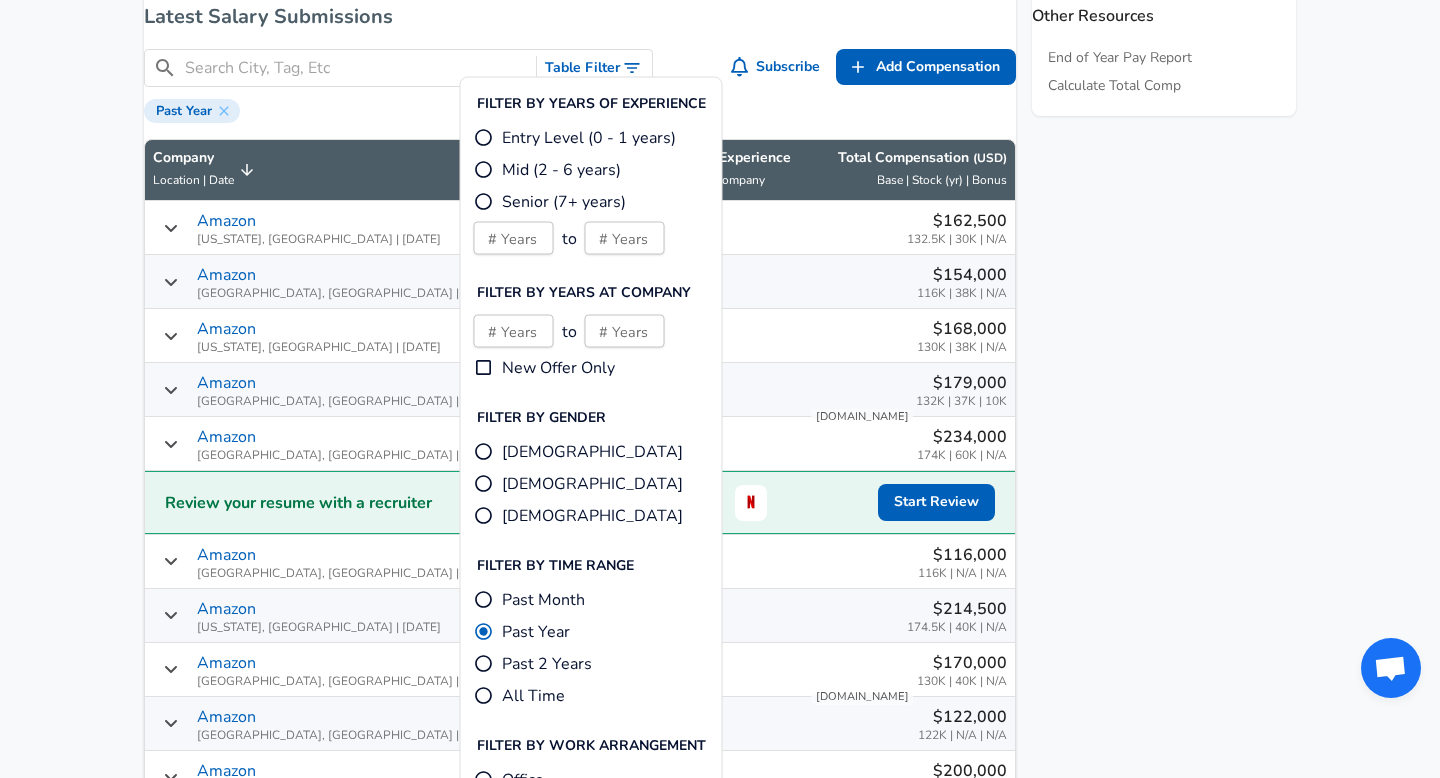 click on "Featured Jobs Principal Product Manager - Tech, Selling Partner Grow... Amazon  •  [GEOGRAPHIC_DATA], [GEOGRAPHIC_DATA]   Principal, Product Manager, Complex DEX, Amazon Busine... Amazon  •  [GEOGRAPHIC_DATA], [GEOGRAPHIC_DATA]   Senior Program Manager, Amazon Logistics, Labor Planni... Amazon  •  Tempe, [GEOGRAPHIC_DATA]   Senior Tech Product Manager, Special Projects Amazon  •  [GEOGRAPHIC_DATA], [GEOGRAPHIC_DATA]   Sr. Product Manager Technical, Trust CX Innovations Amazon  •  [GEOGRAPHIC_DATA], [GEOGRAPHIC_DATA]   See all jobs ➜ Related Companies eBay Etsy Wayfair Wish Chewy See all companies ➜ Other Resources End of Year Pay Report Calculate Total Comp" at bounding box center [1156, 154] 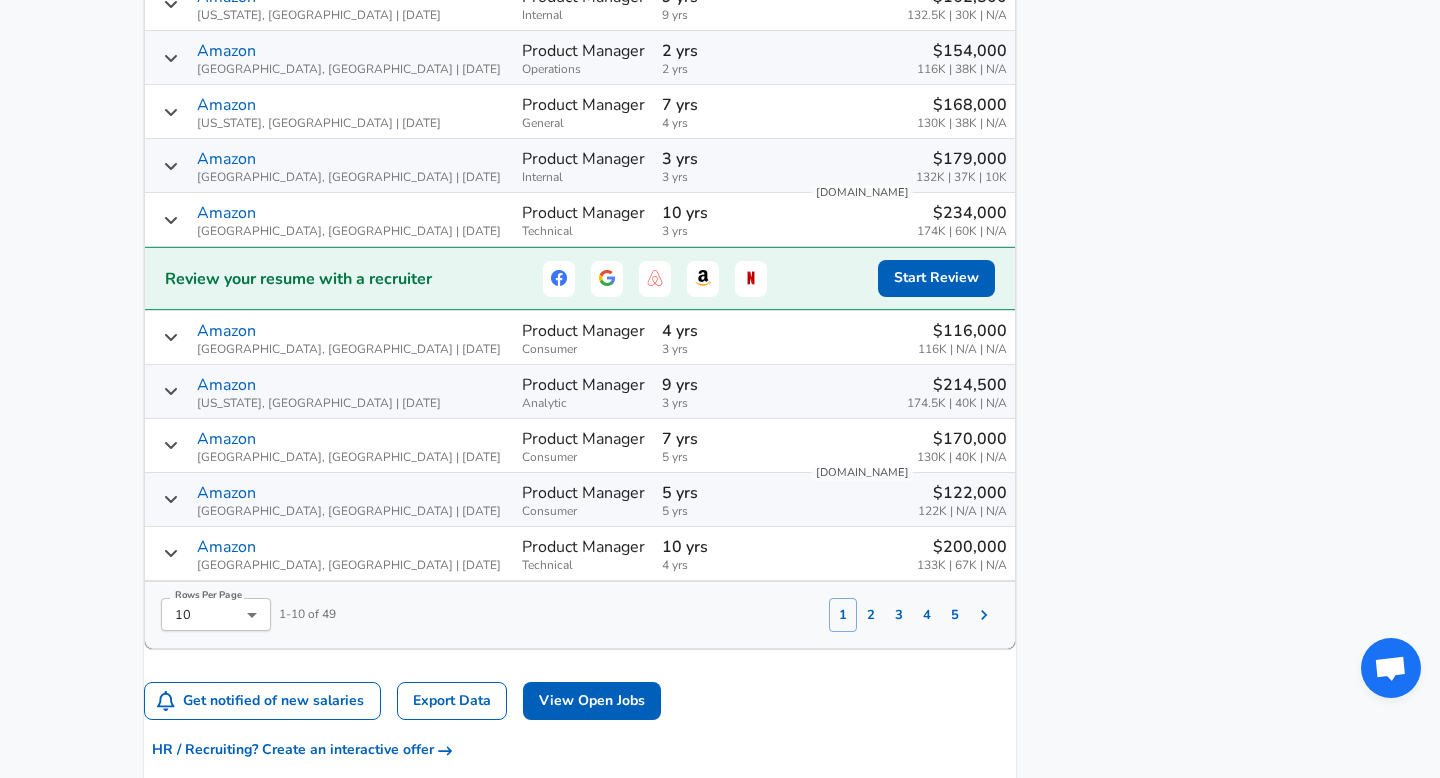 scroll, scrollTop: 1549, scrollLeft: 0, axis: vertical 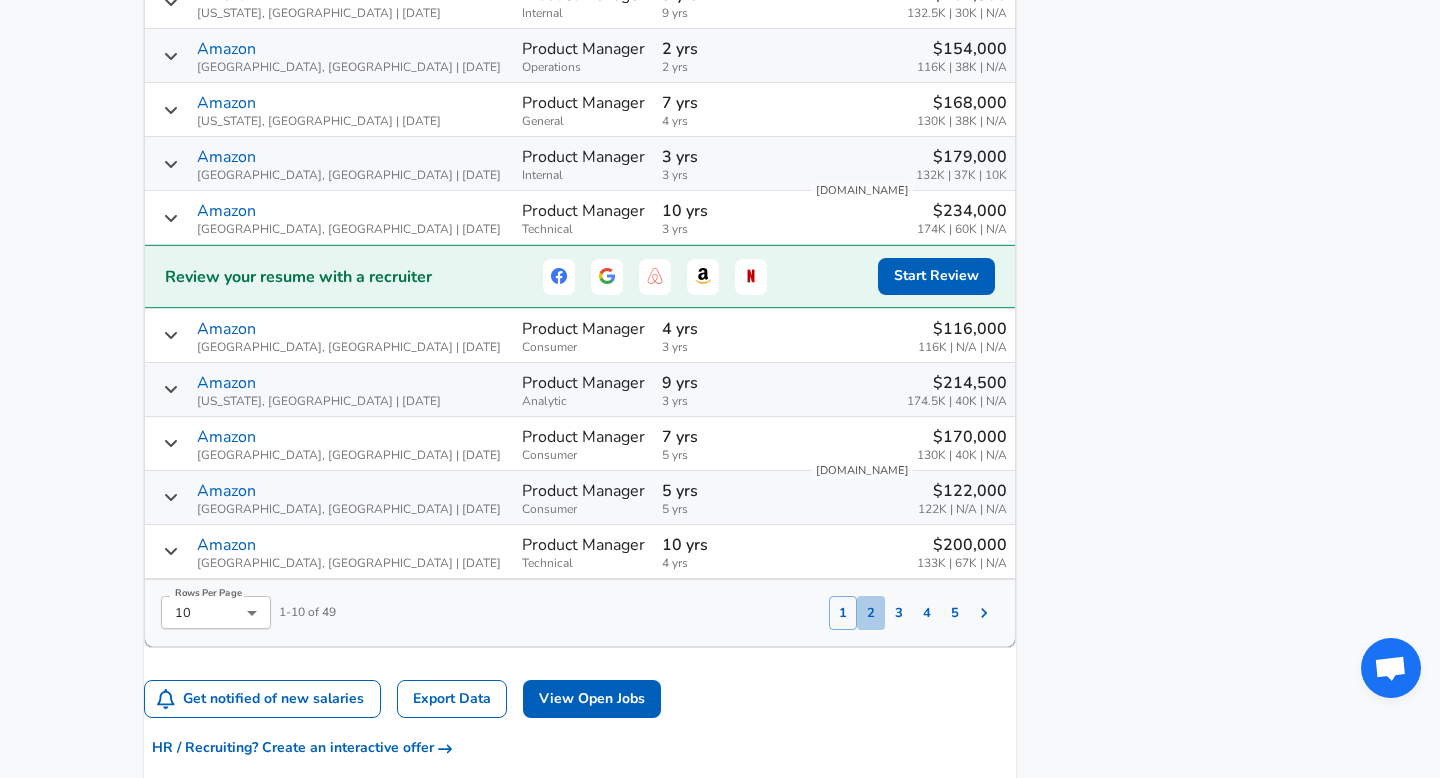 click on "2" at bounding box center [871, 613] 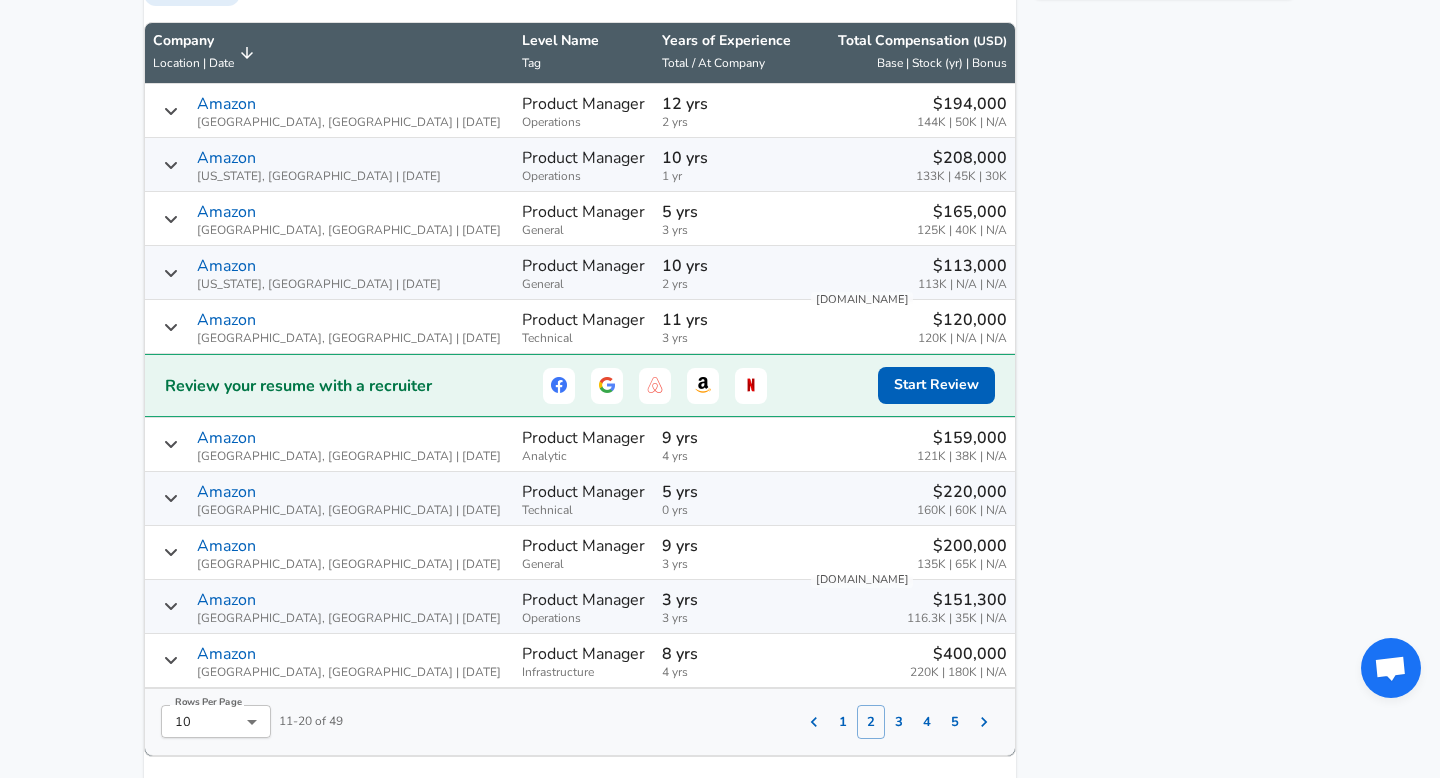 scroll, scrollTop: 1436, scrollLeft: 0, axis: vertical 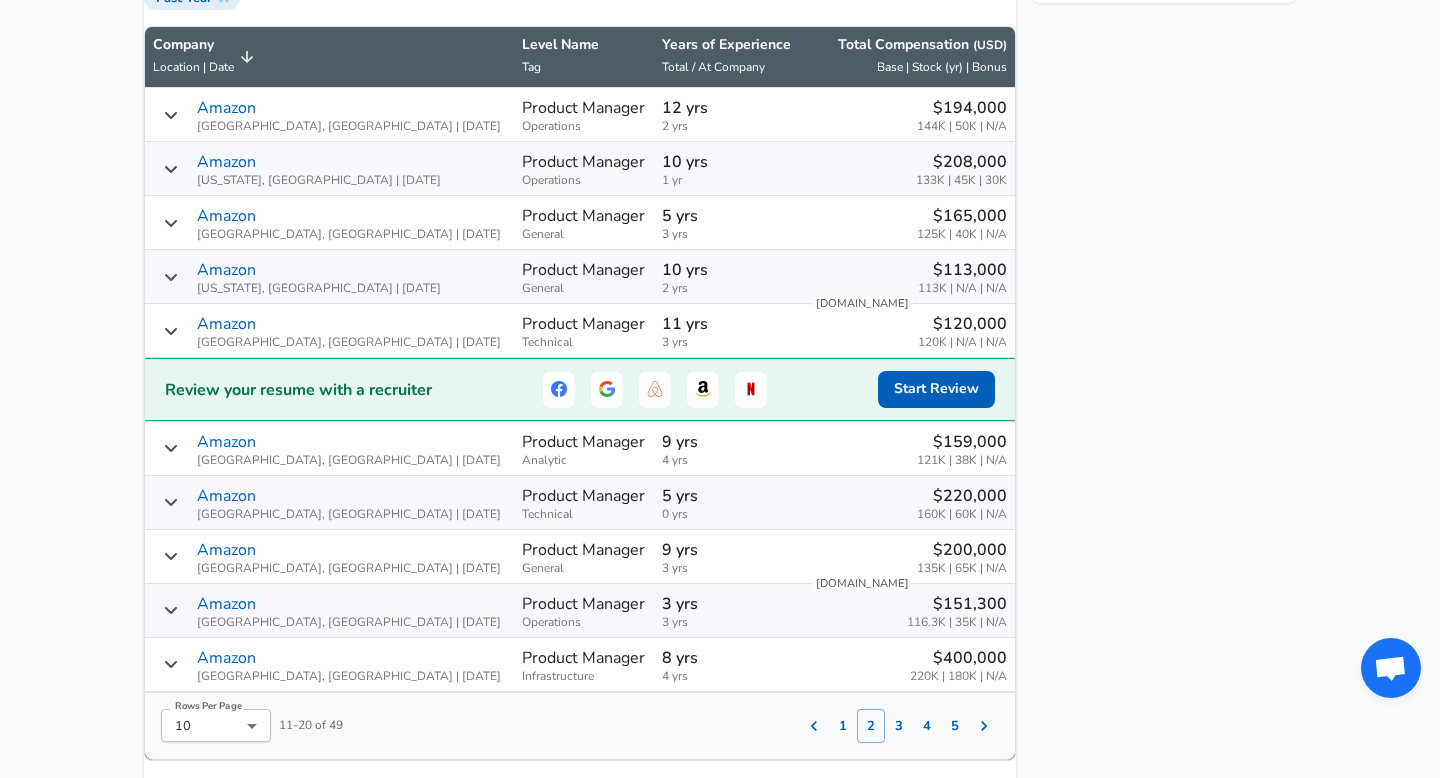 click on "Amazon" at bounding box center (226, 216) 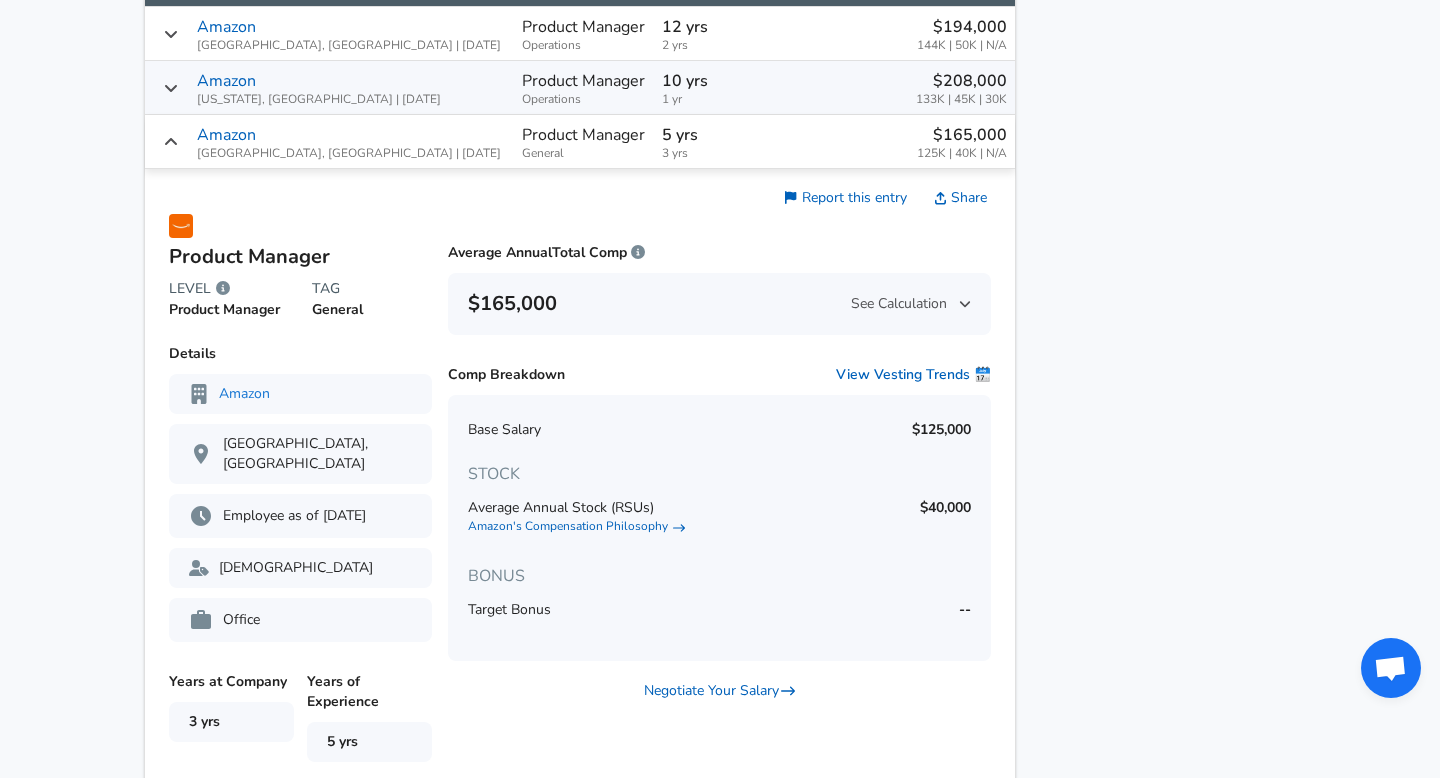 scroll, scrollTop: 1533, scrollLeft: 0, axis: vertical 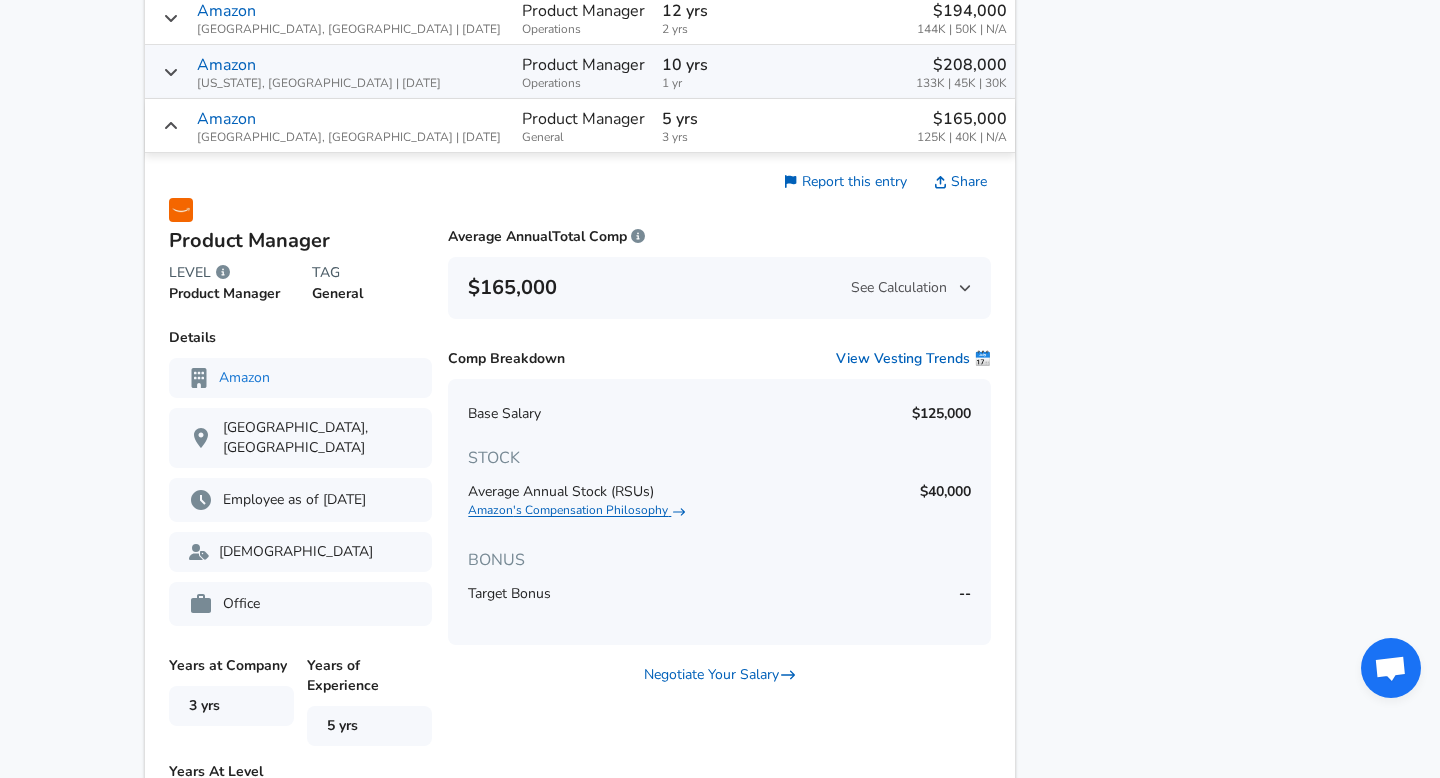 click on "Amazon 's Compensation Philosophy" at bounding box center (576, 510) 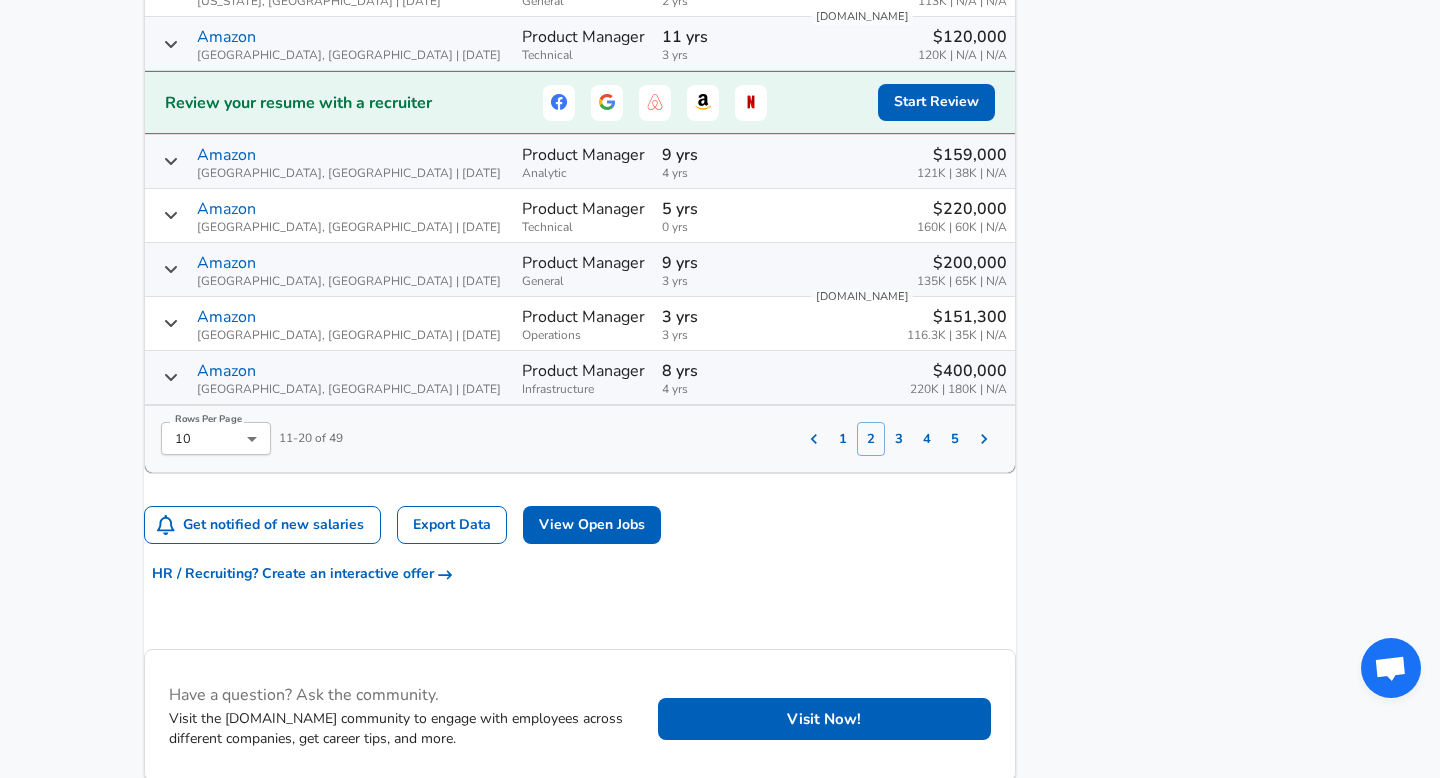 scroll, scrollTop: 2695, scrollLeft: 0, axis: vertical 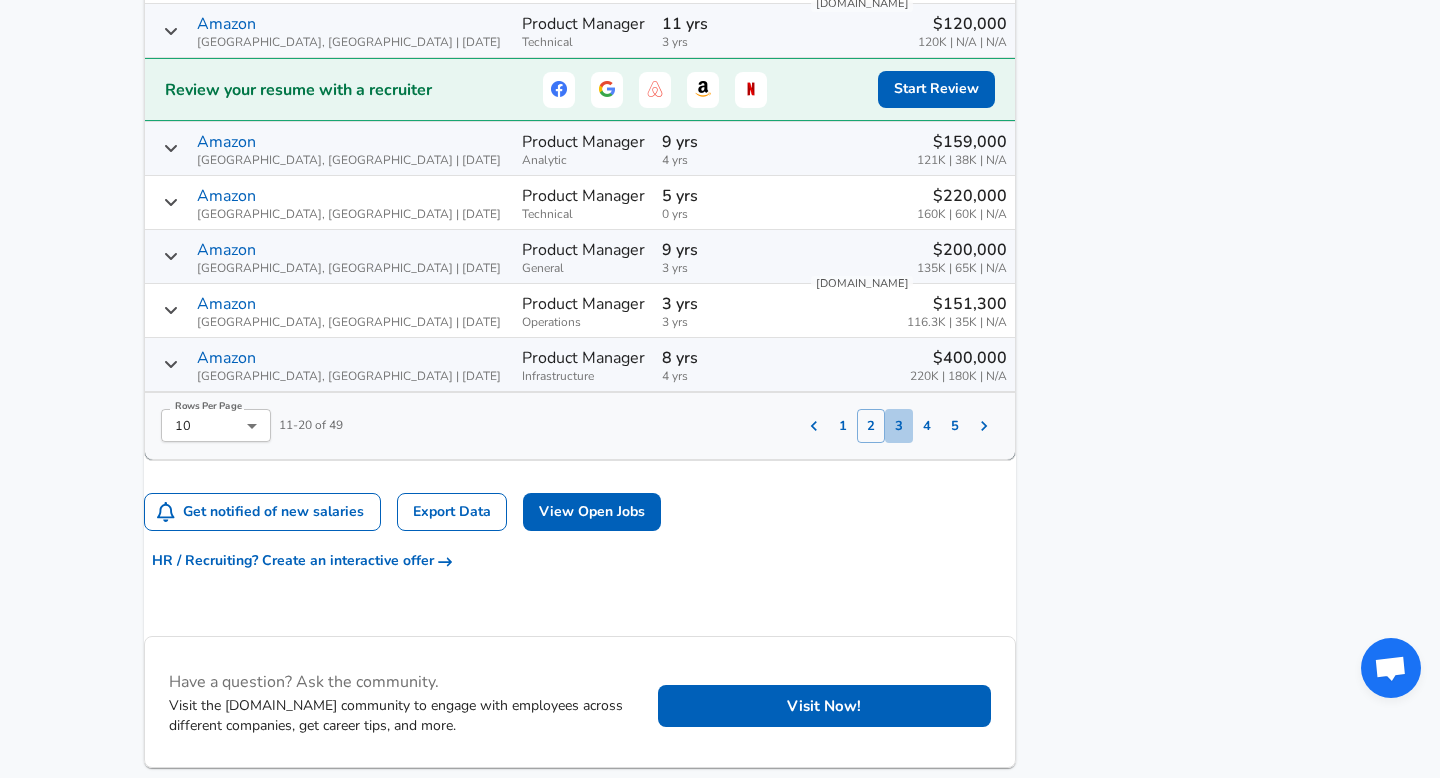 click on "3" at bounding box center (899, 426) 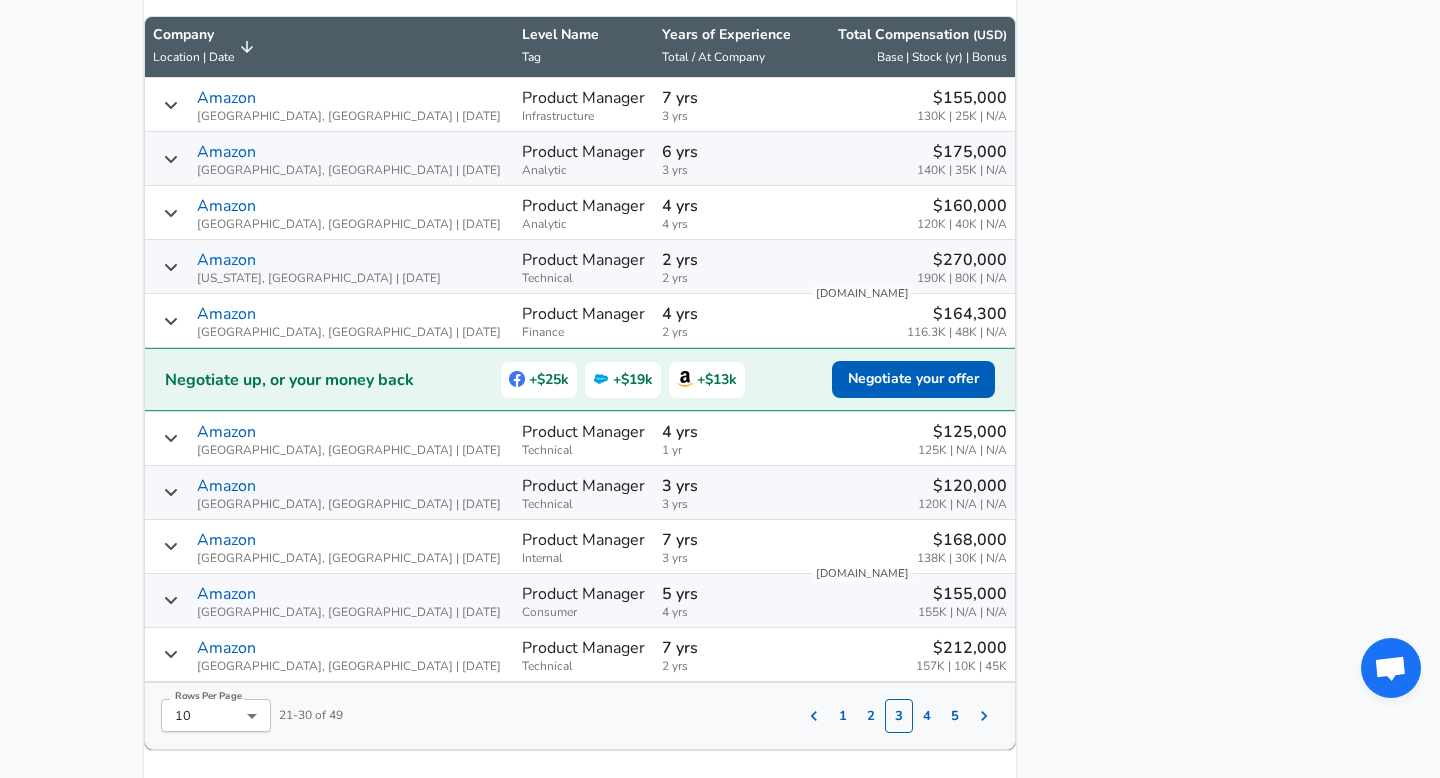 scroll, scrollTop: 1436, scrollLeft: 0, axis: vertical 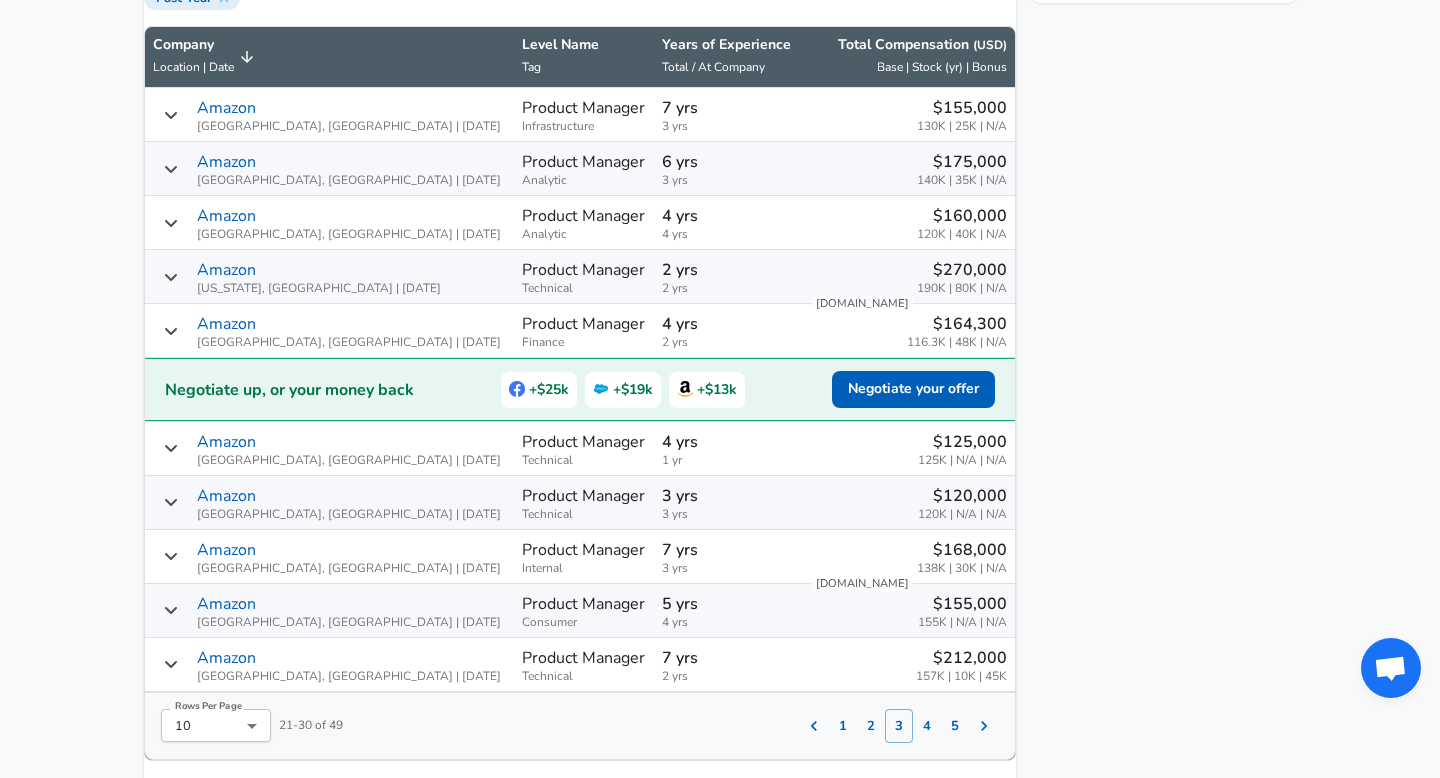 click on "$160,000 120K   |   40K   |   N/A" at bounding box center [908, 222] 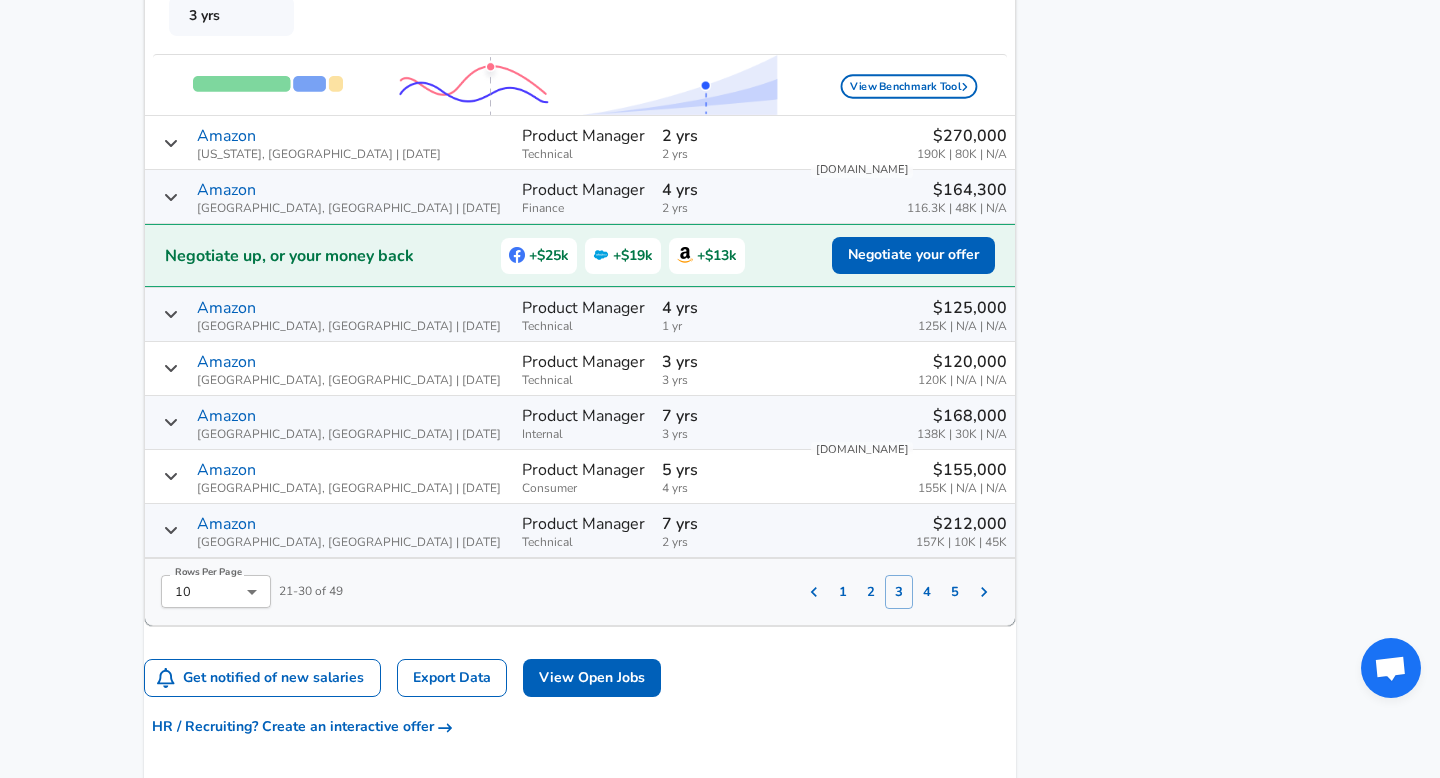 scroll, scrollTop: 2334, scrollLeft: 0, axis: vertical 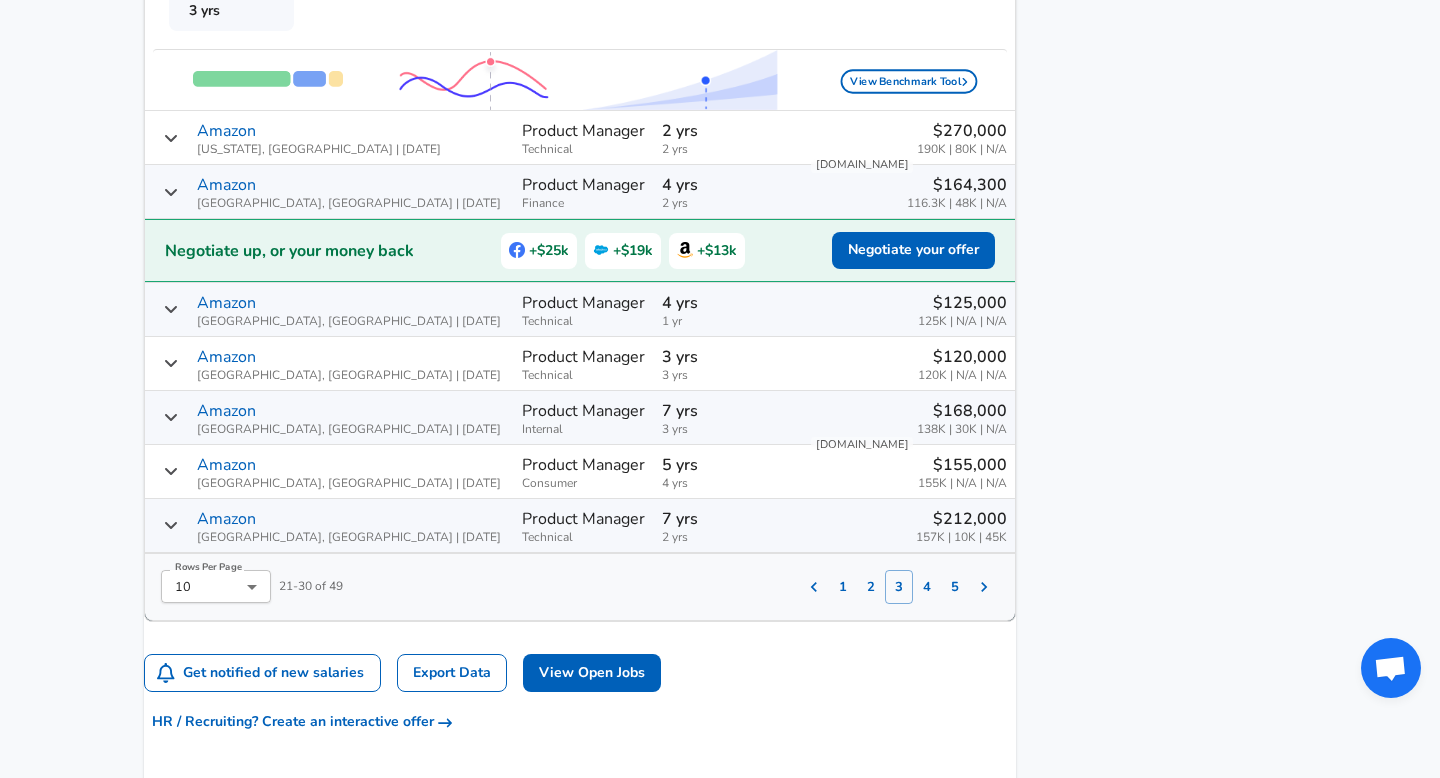 click on "1    yr" at bounding box center (727, 321) 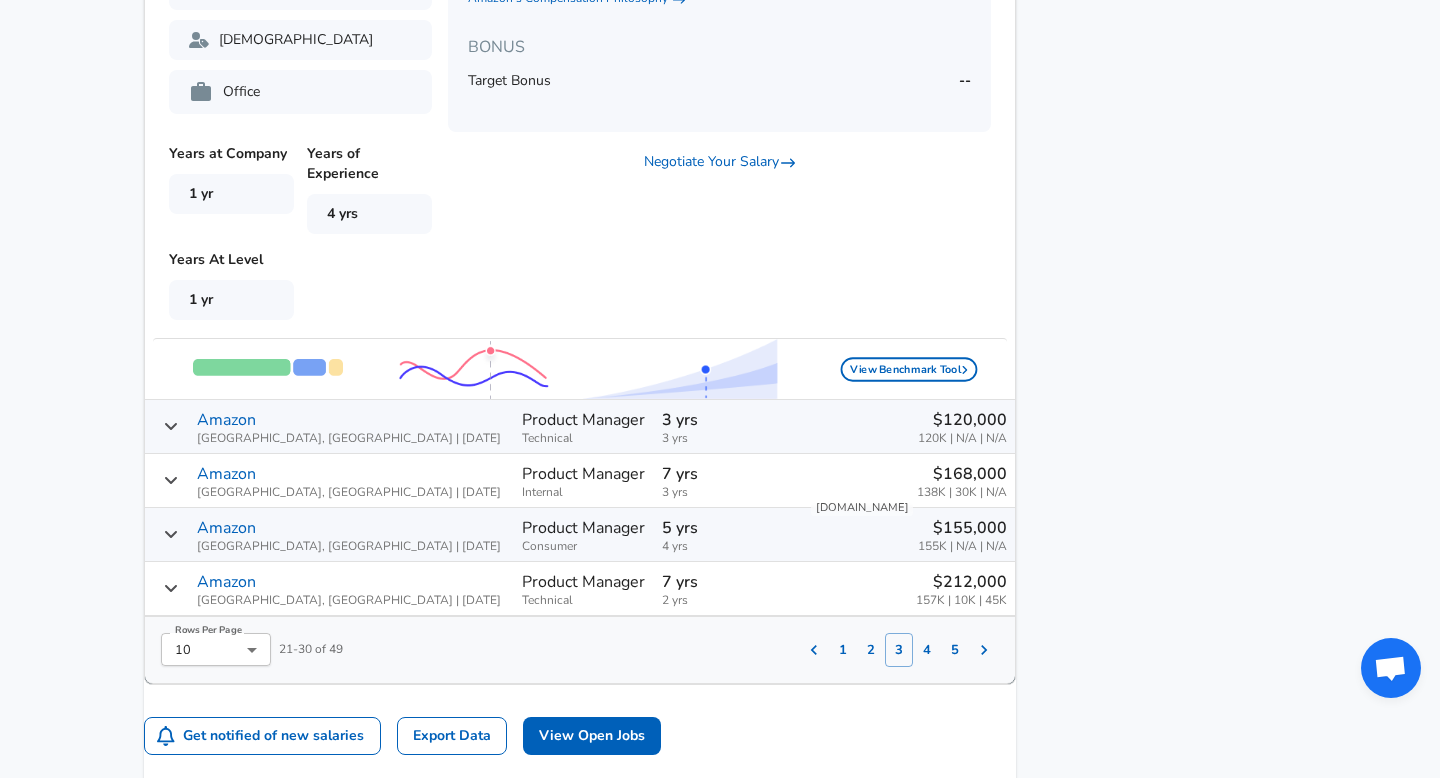 scroll, scrollTop: 3040, scrollLeft: 0, axis: vertical 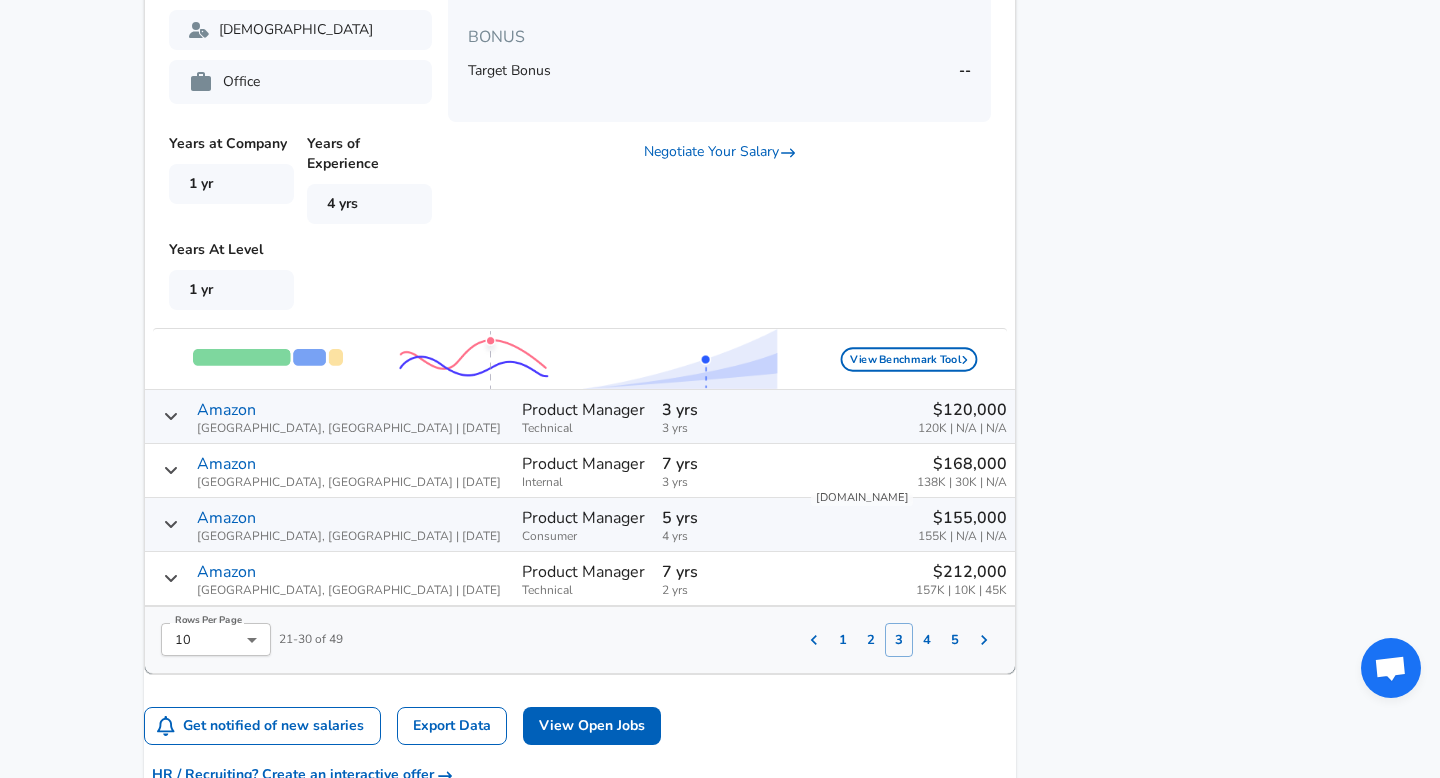 click on "Product Manager" at bounding box center [583, 464] 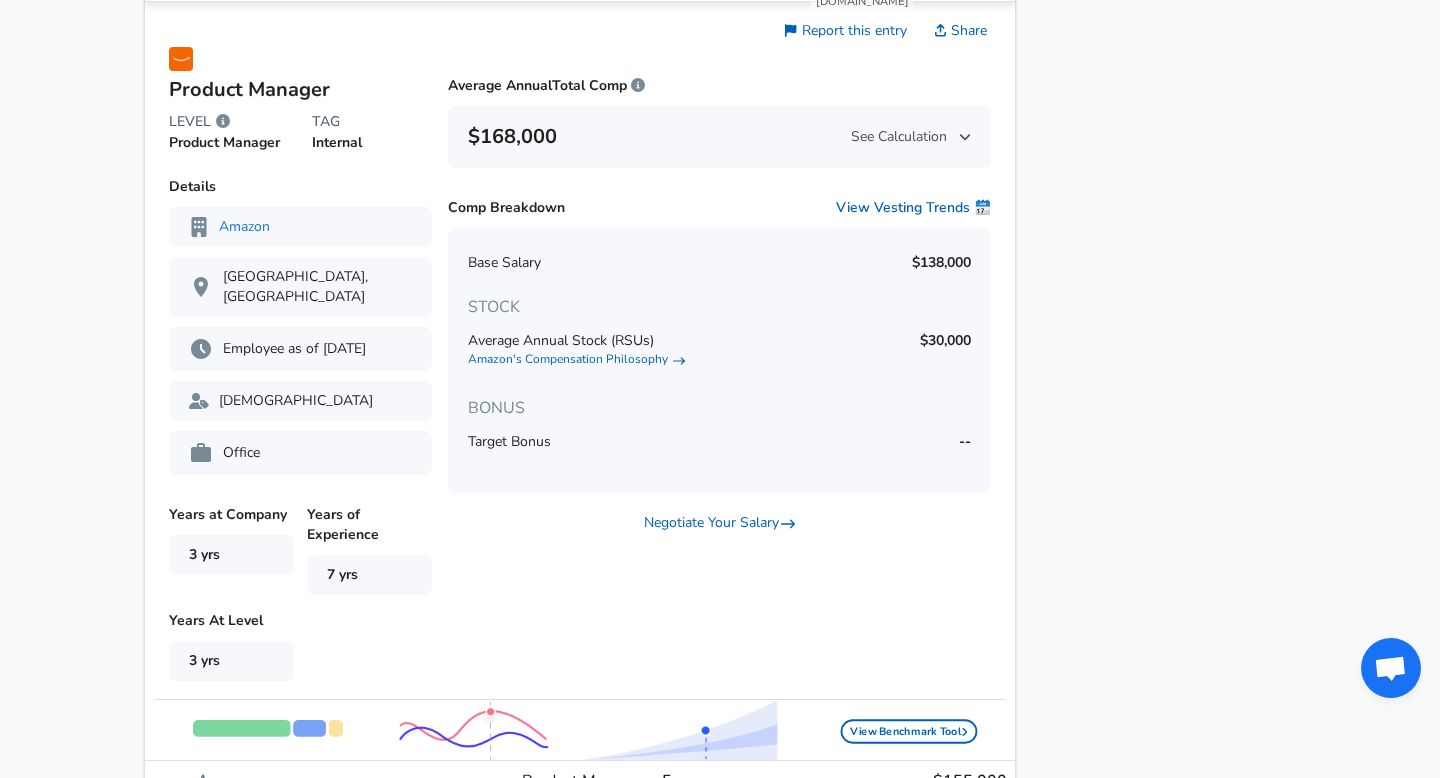 scroll, scrollTop: 3533, scrollLeft: 0, axis: vertical 